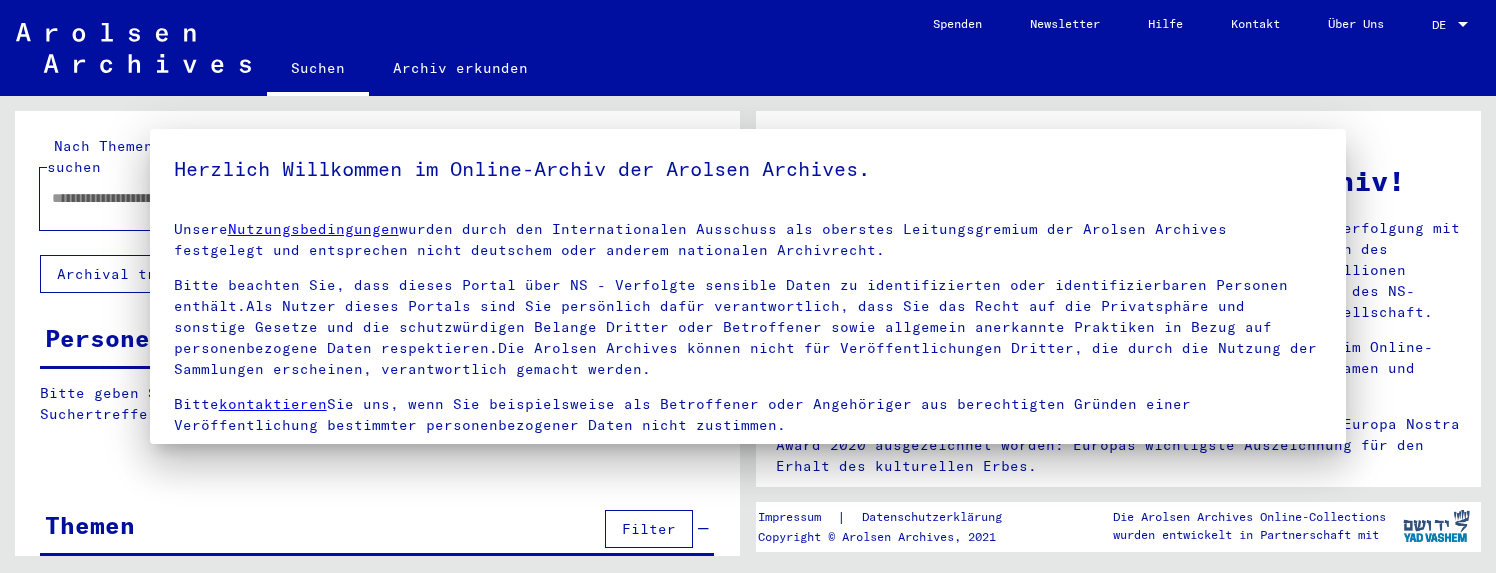 scroll, scrollTop: 0, scrollLeft: 0, axis: both 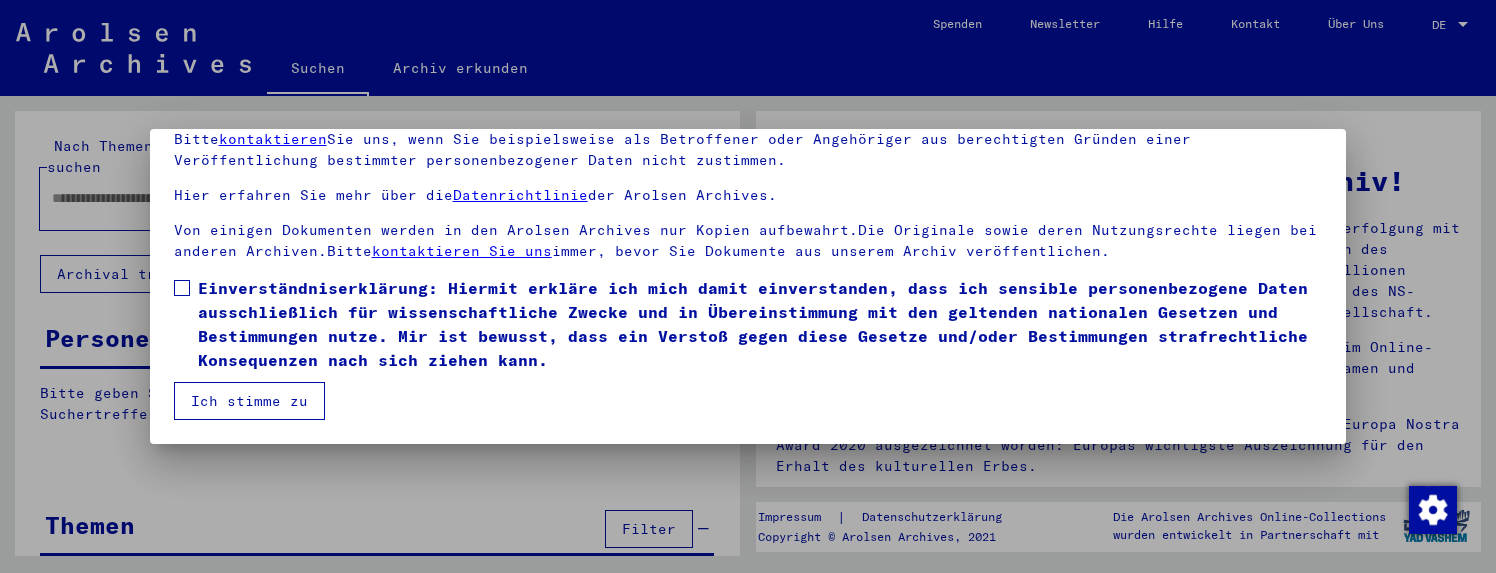 click on "Einverständniserklärung: Hiermit erkläre ich mich damit einverstanden, dass ich sensible personenbezogene Daten ausschließlich für wissenschaftliche Zwecke und in Übereinstimmung mit den geltenden nationalen Gesetzen und Bestimmungen nutze. Mir ist bewusst, dass ein Verstoß gegen diese Gesetze und/oder Bestimmungen strafrechtliche Konsequenzen nach sich ziehen kann." at bounding box center (760, 324) 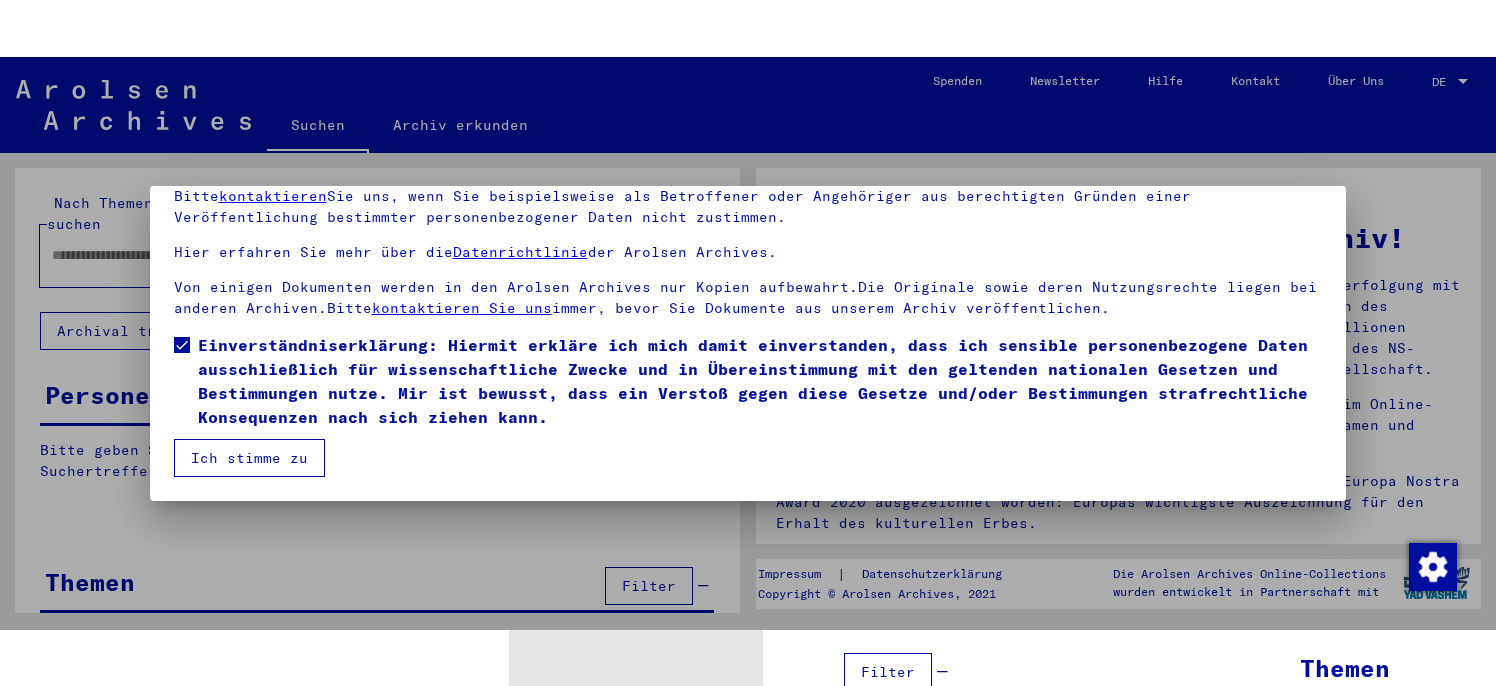 scroll, scrollTop: 157, scrollLeft: 0, axis: vertical 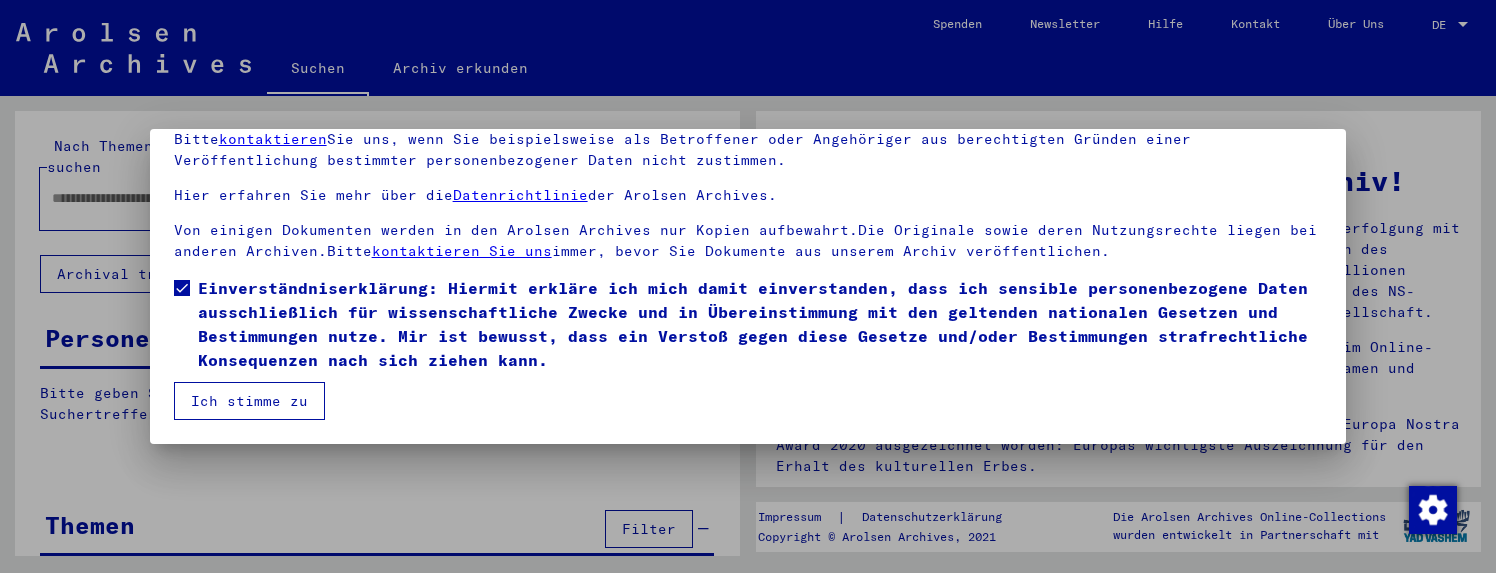 click on "Ich stimme zu" at bounding box center [249, 401] 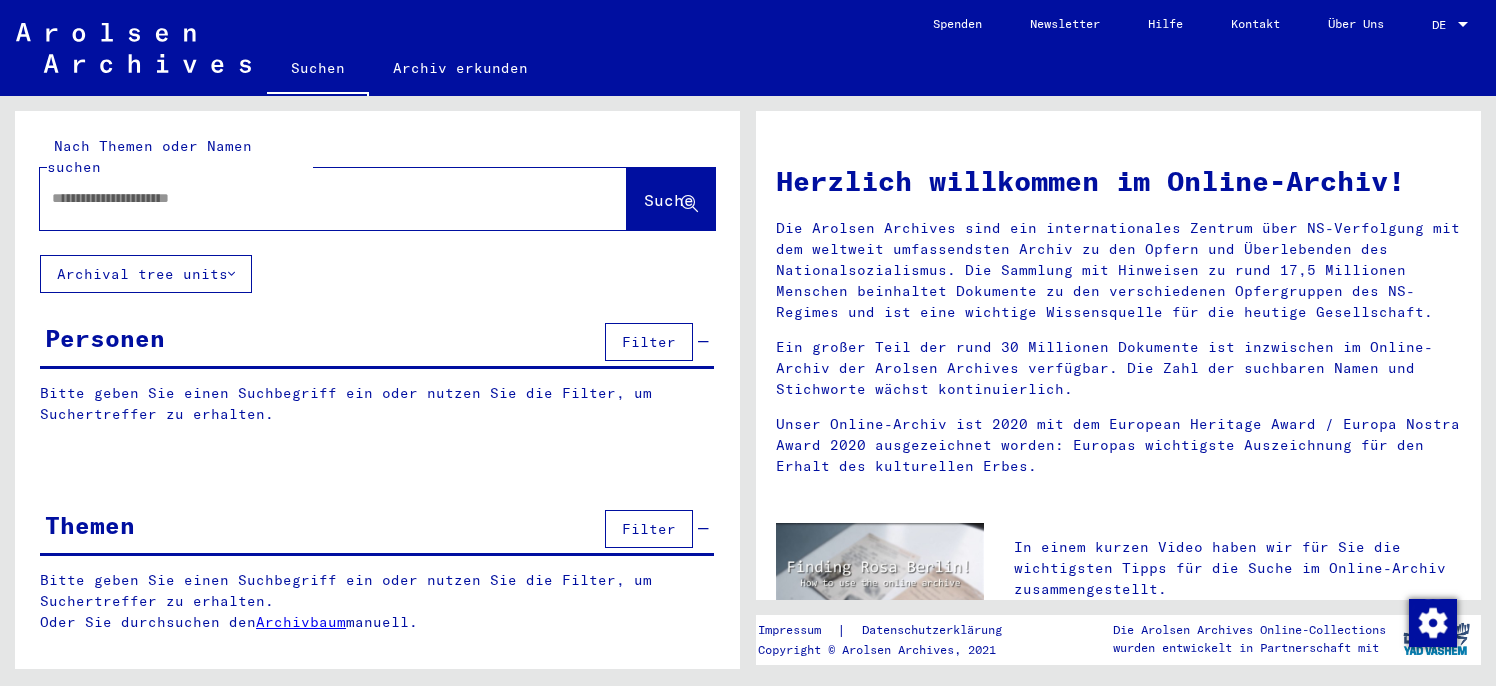 click at bounding box center (309, 198) 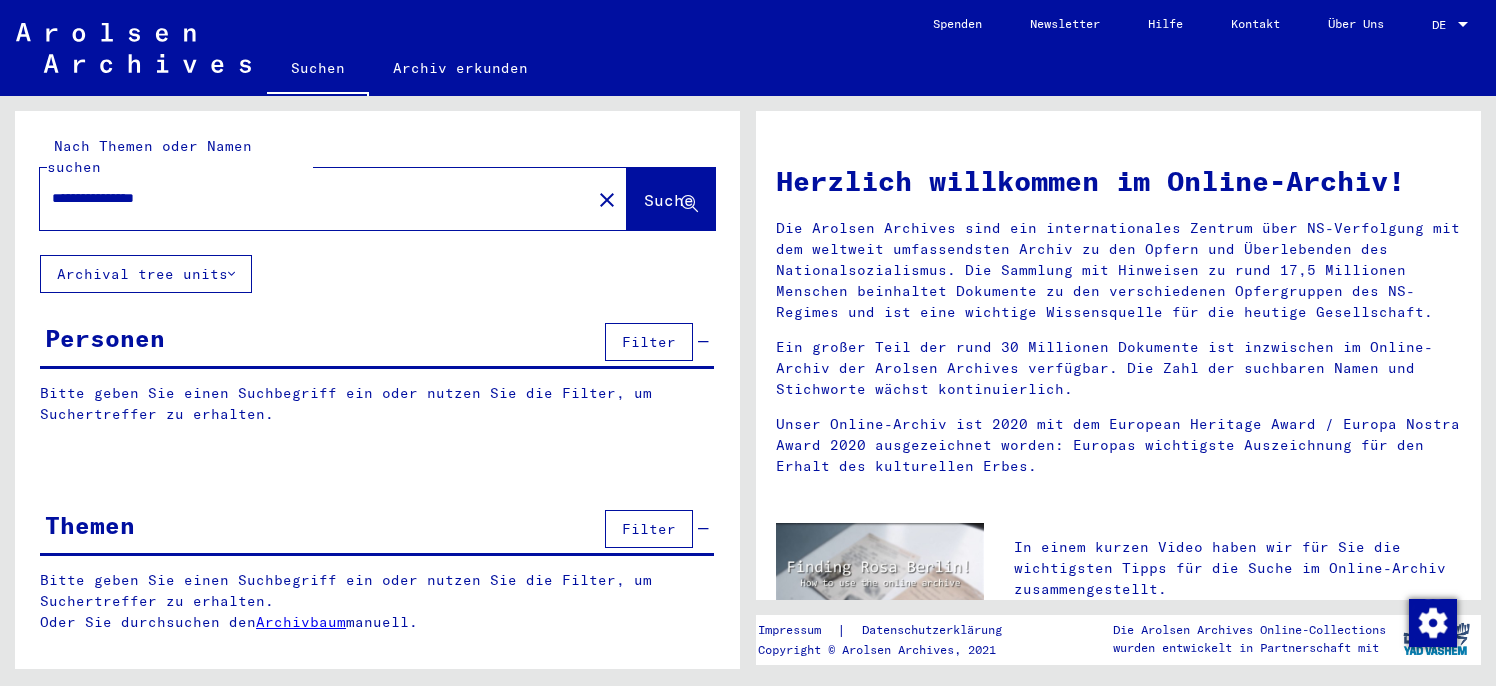 type on "**********" 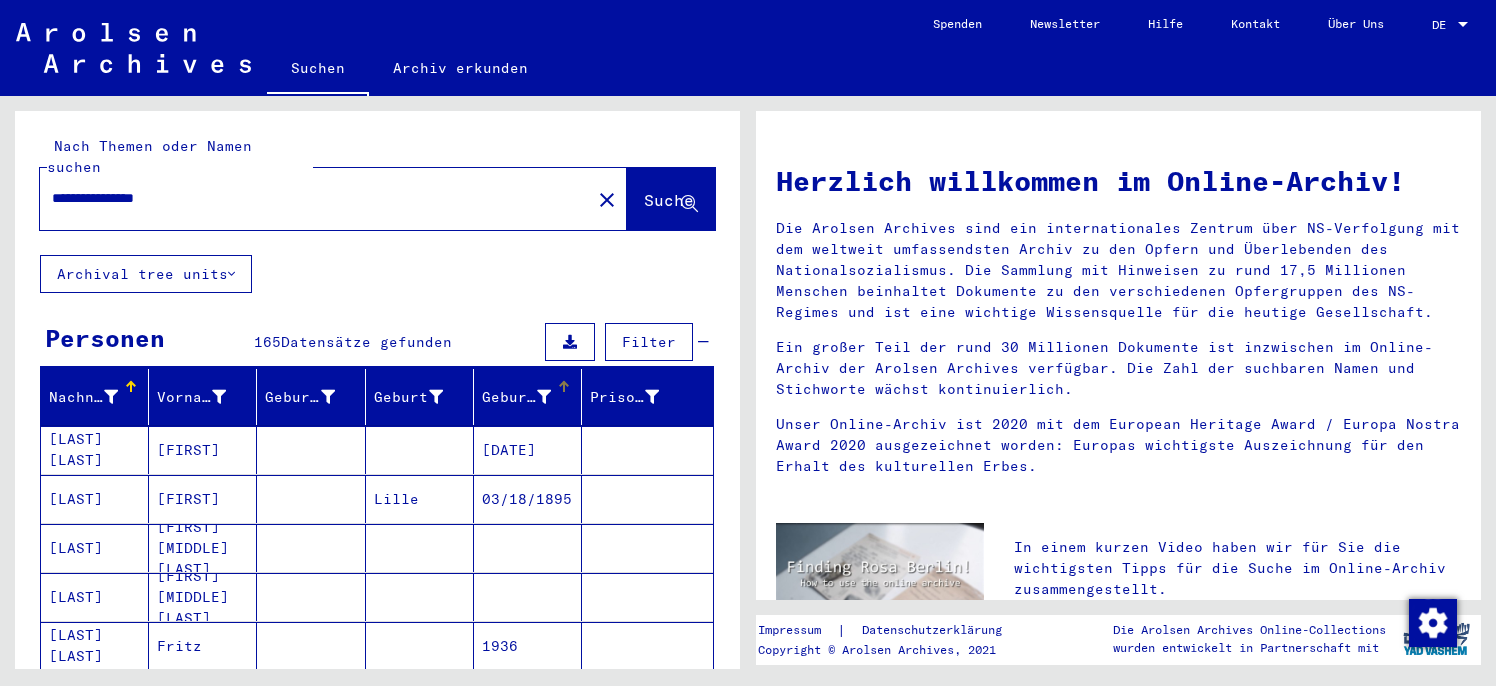 click on "Geburtsdatum" at bounding box center [516, 397] 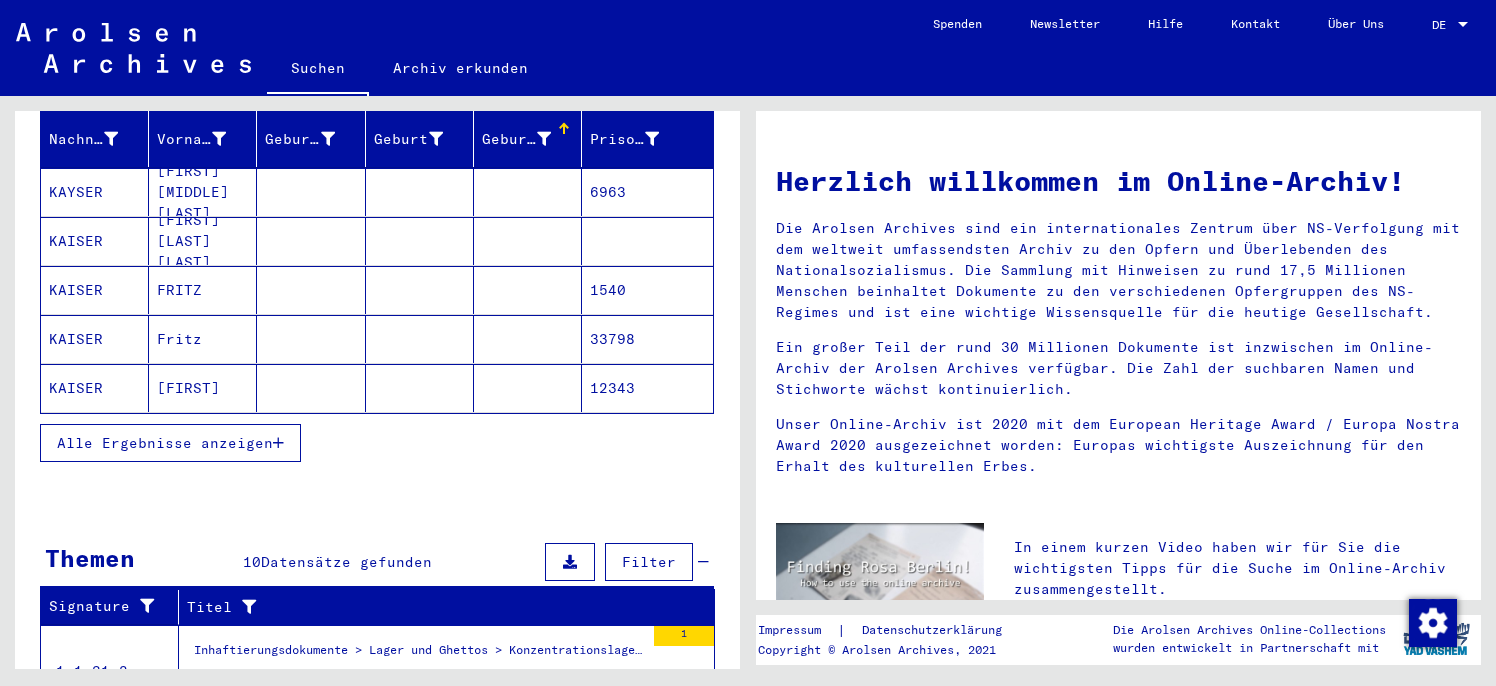 scroll, scrollTop: 269, scrollLeft: 0, axis: vertical 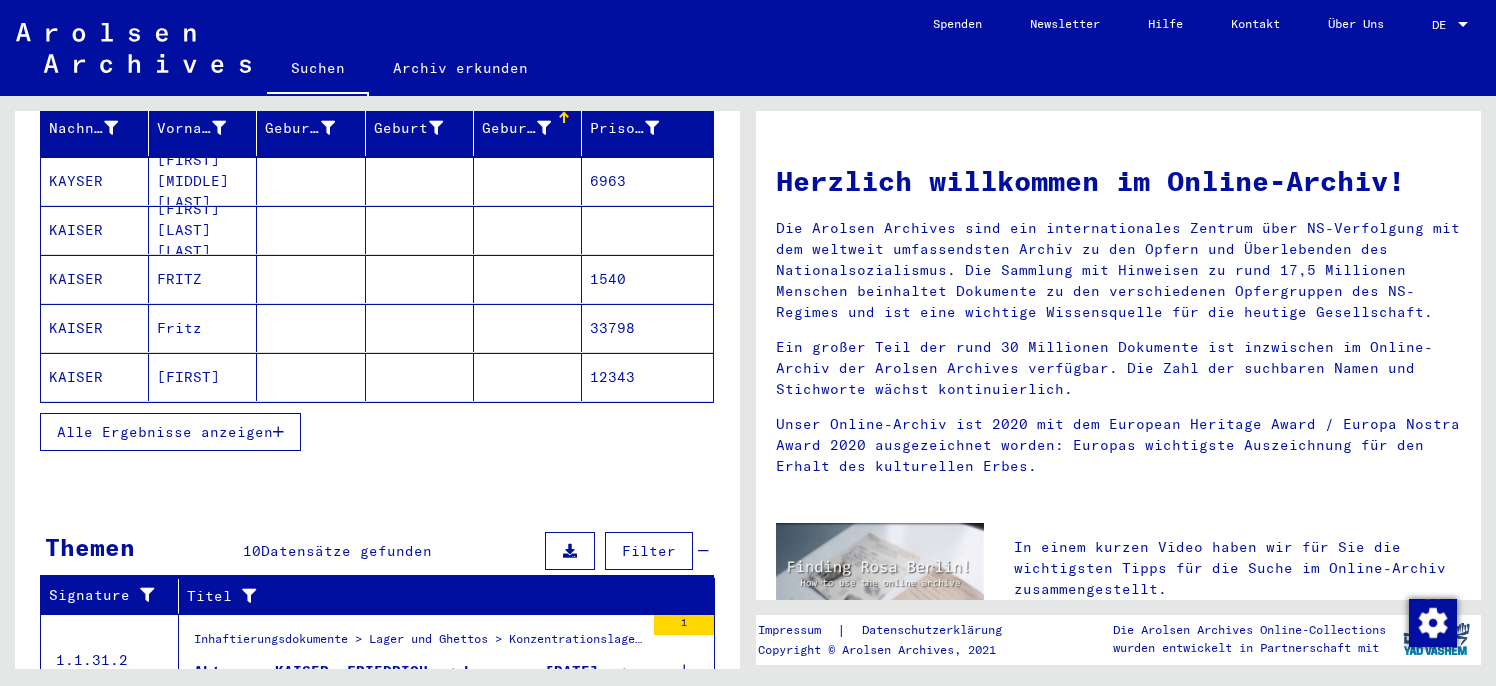 click on "Alle Ergebnisse anzeigen" at bounding box center (165, 432) 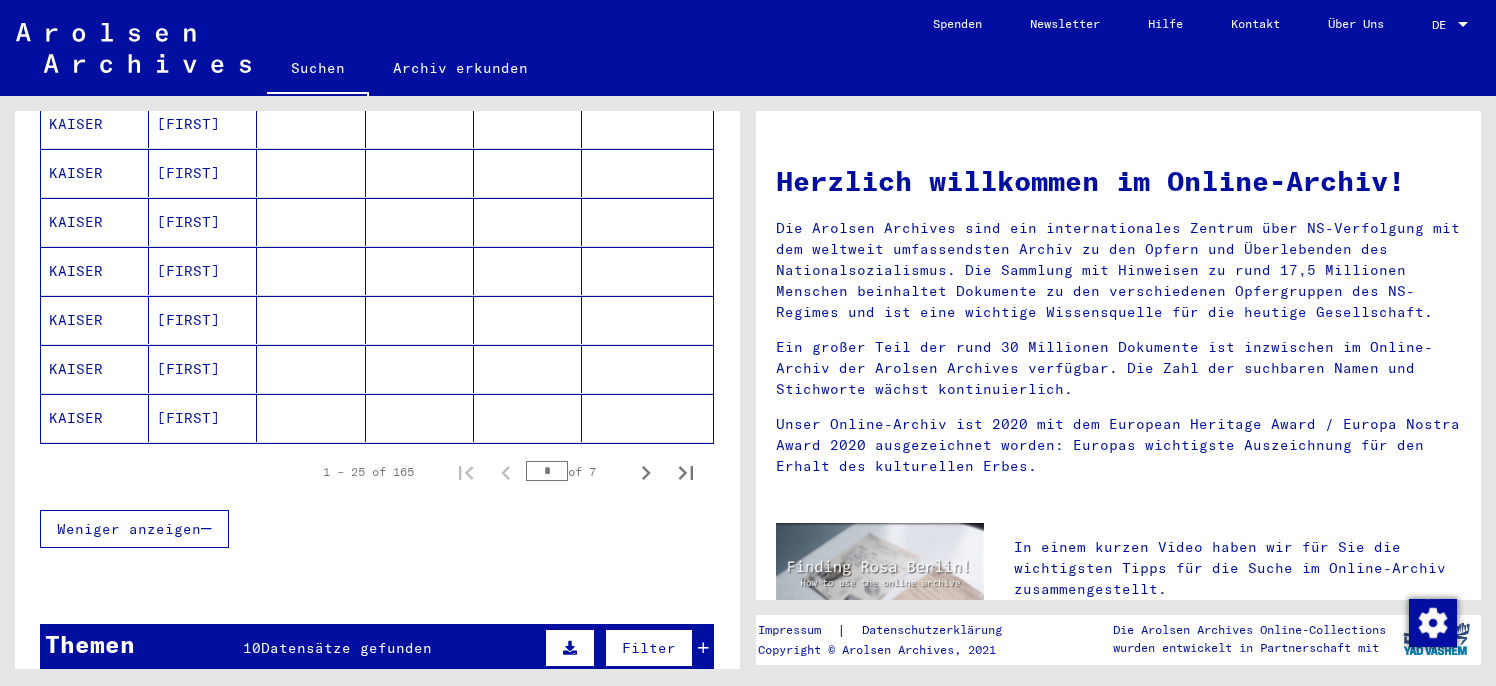 scroll, scrollTop: 1255, scrollLeft: 0, axis: vertical 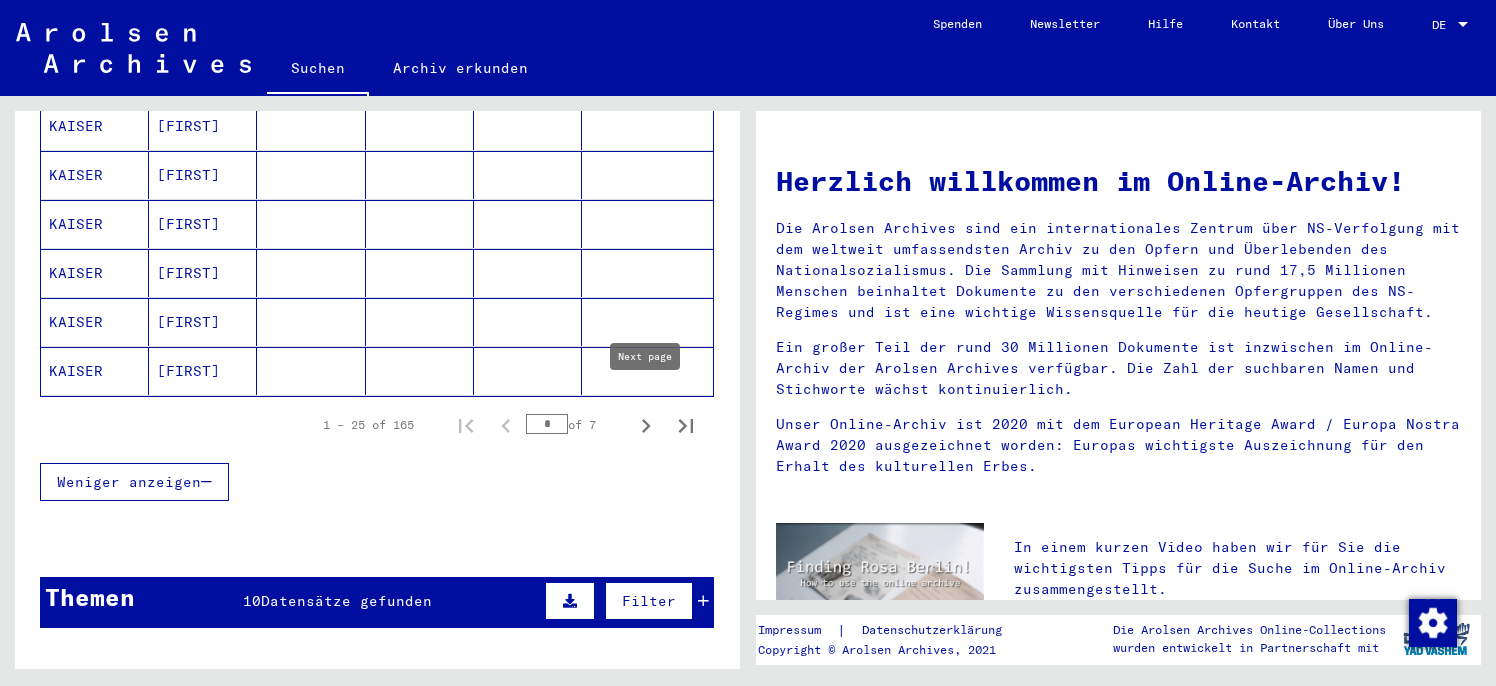 click 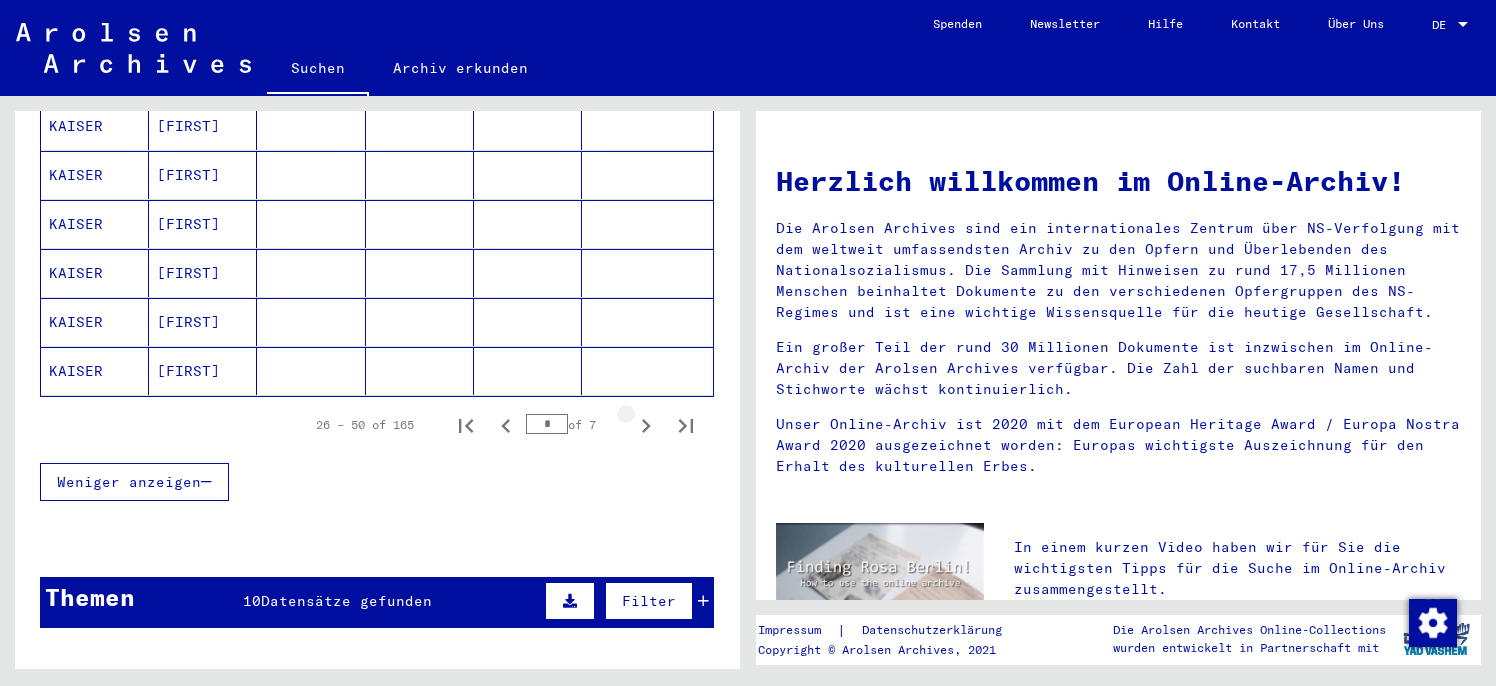click 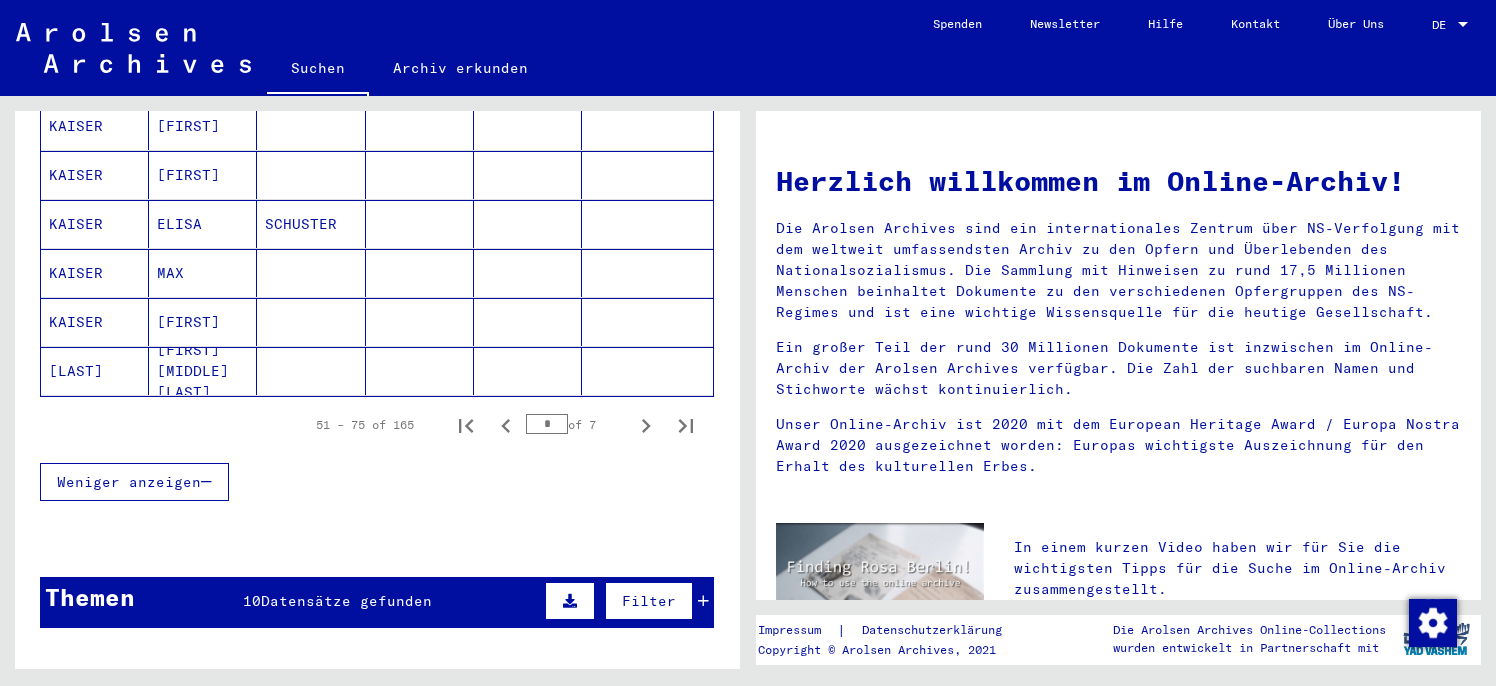 click 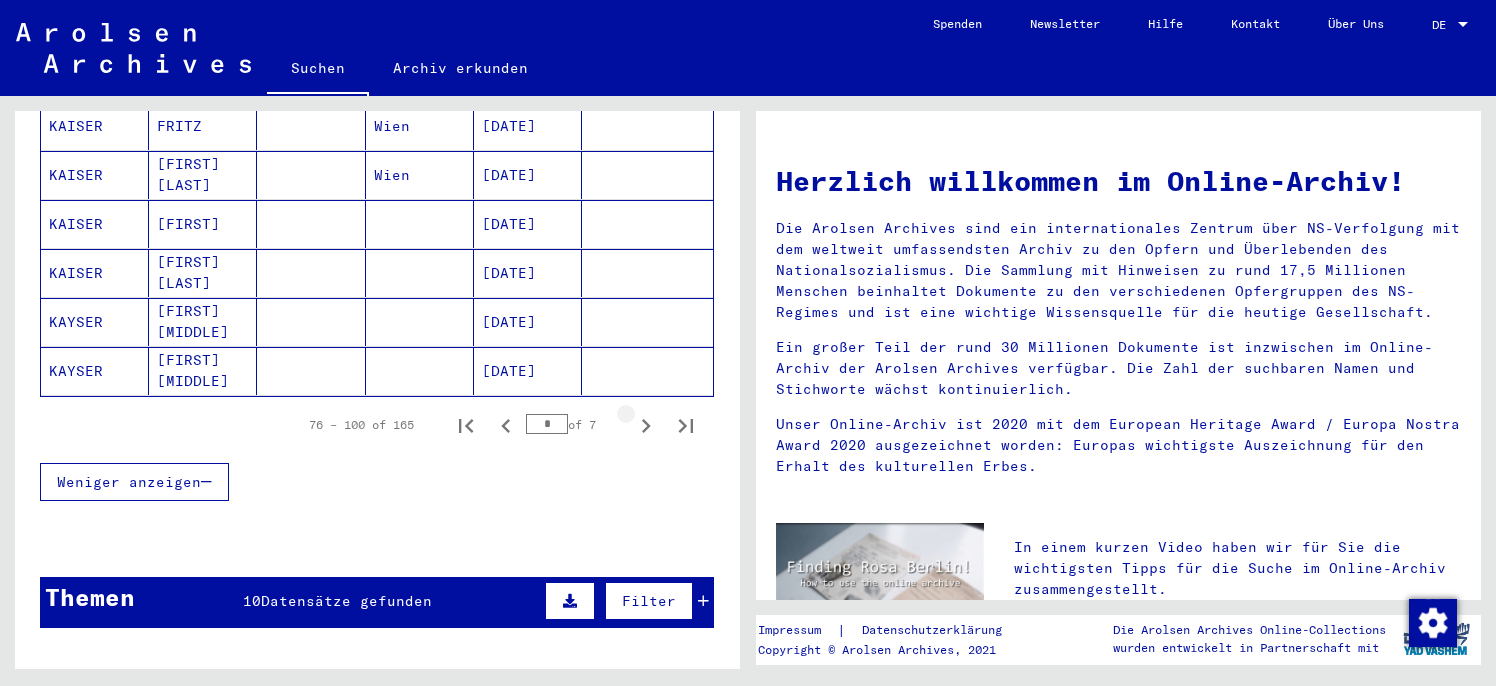 click 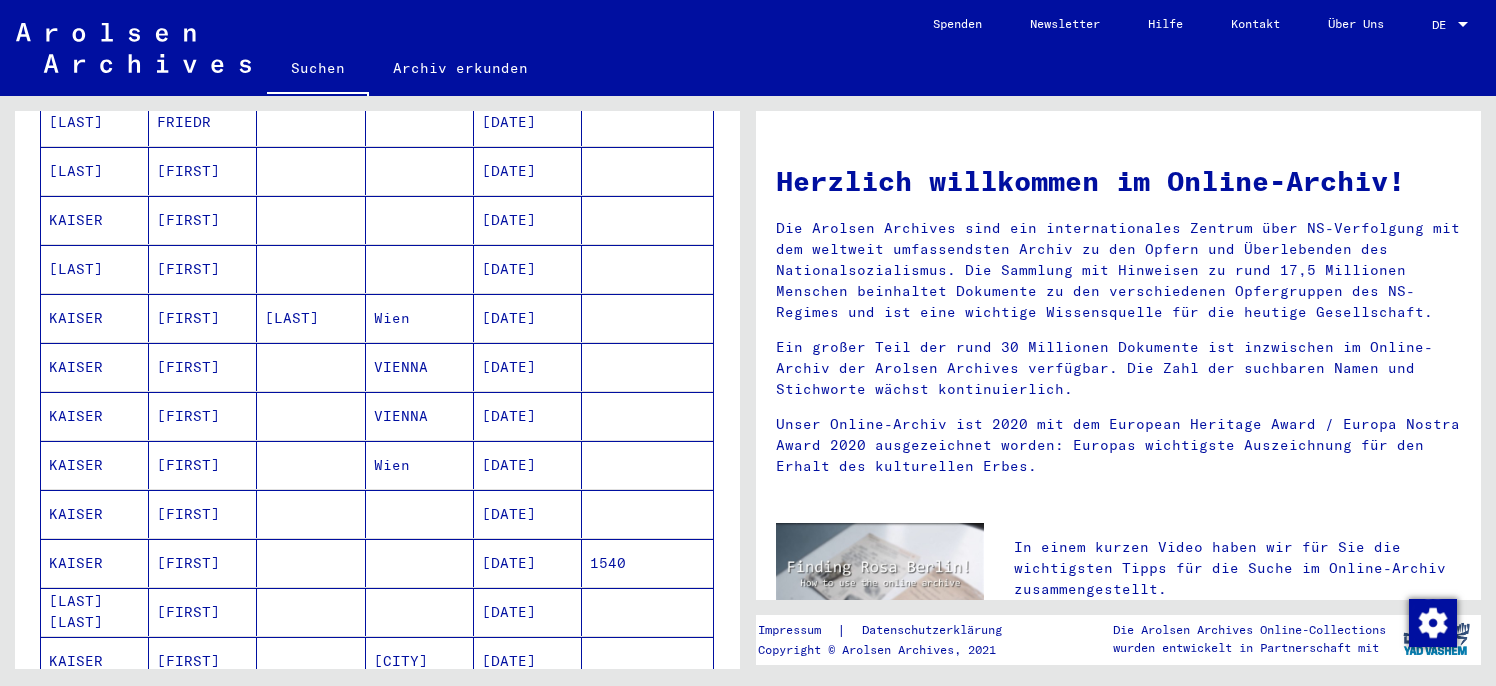 scroll, scrollTop: 597, scrollLeft: 0, axis: vertical 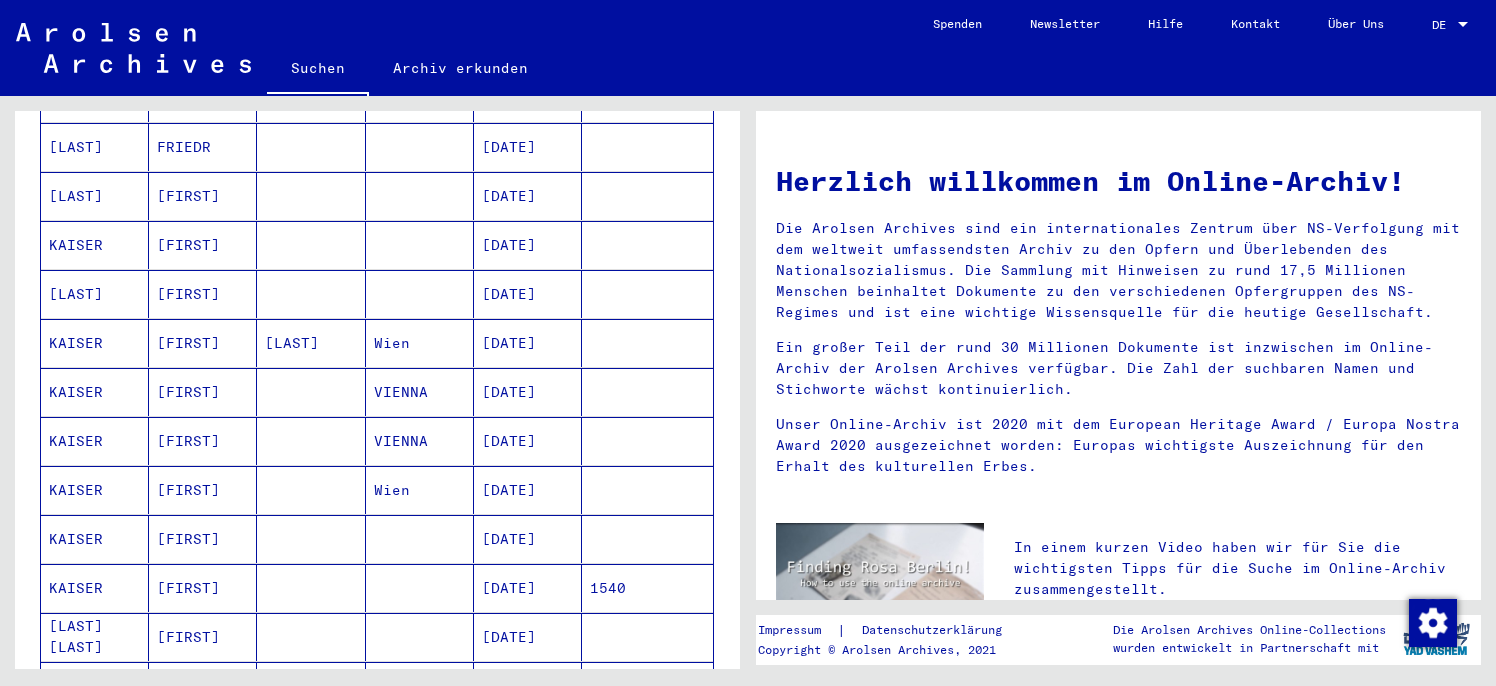 click on "[DATE]" at bounding box center (528, 441) 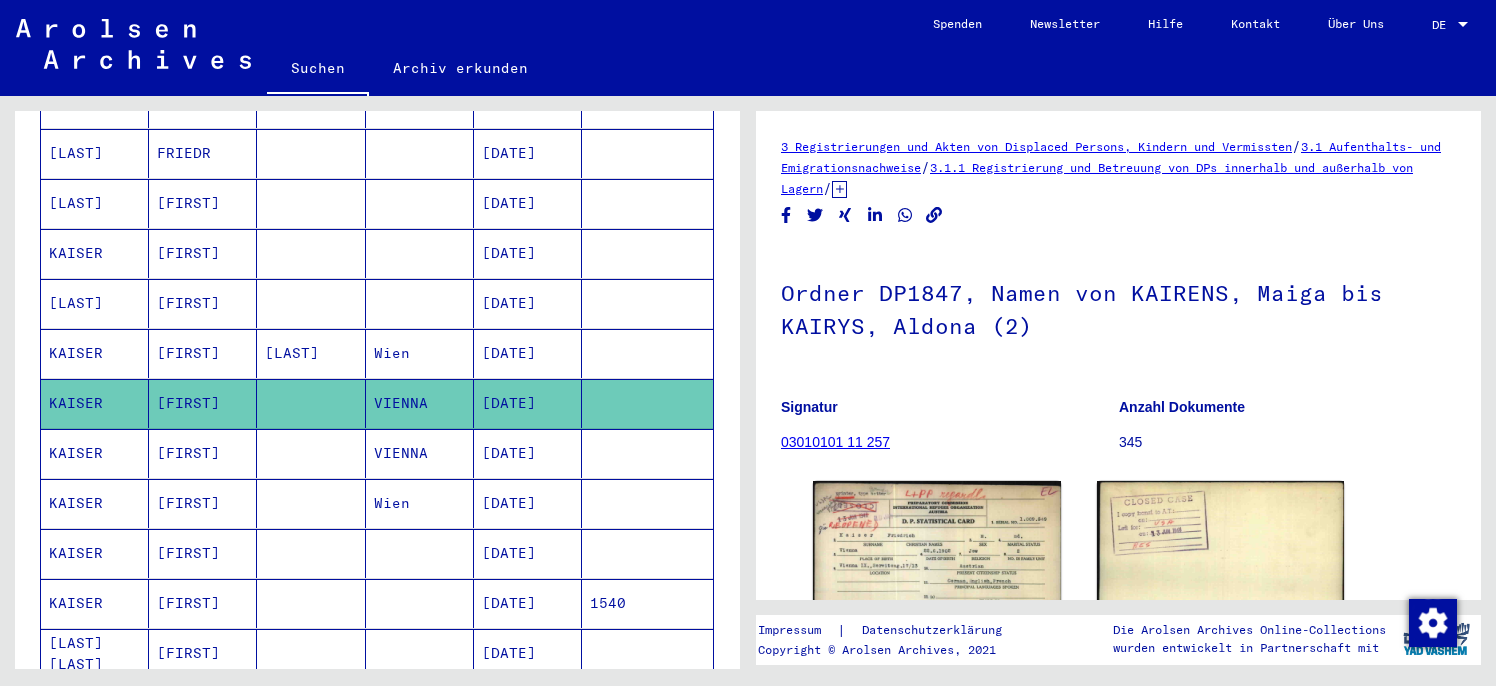 scroll, scrollTop: 0, scrollLeft: 0, axis: both 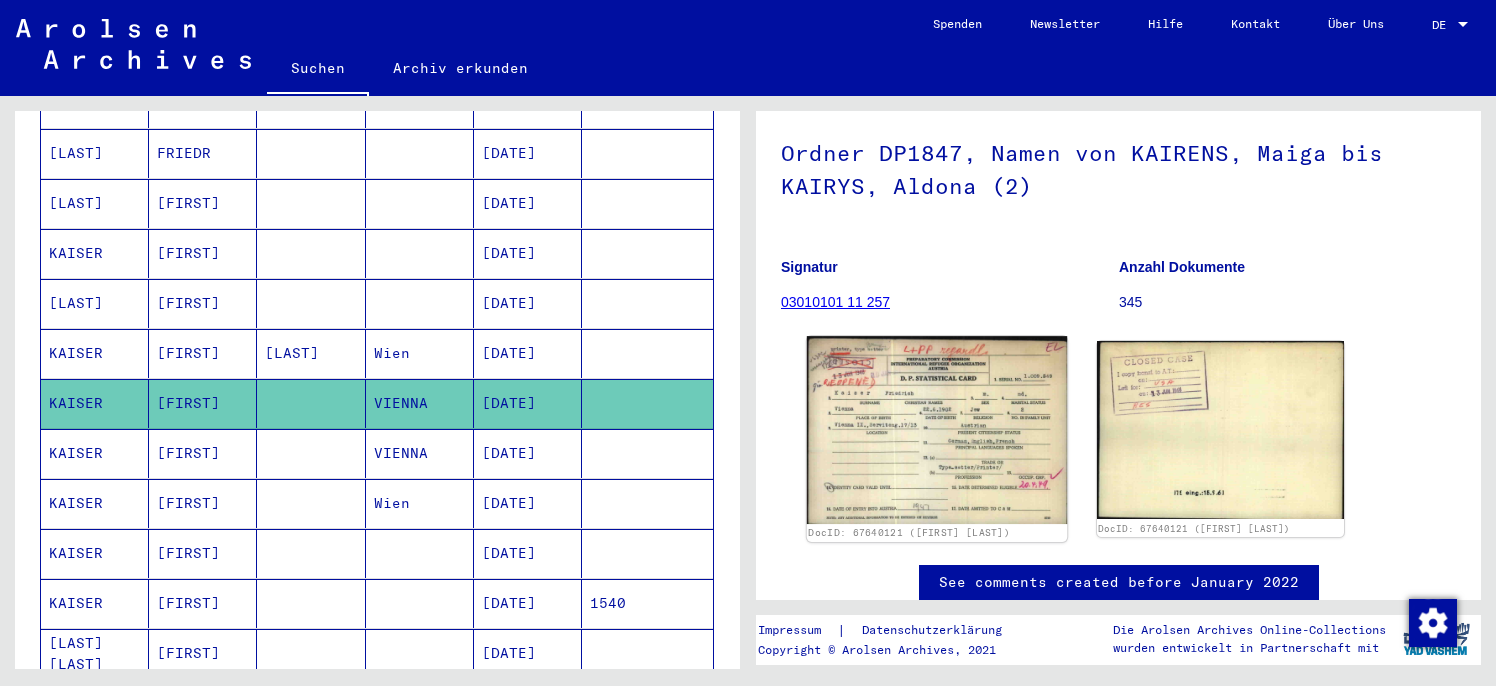 click 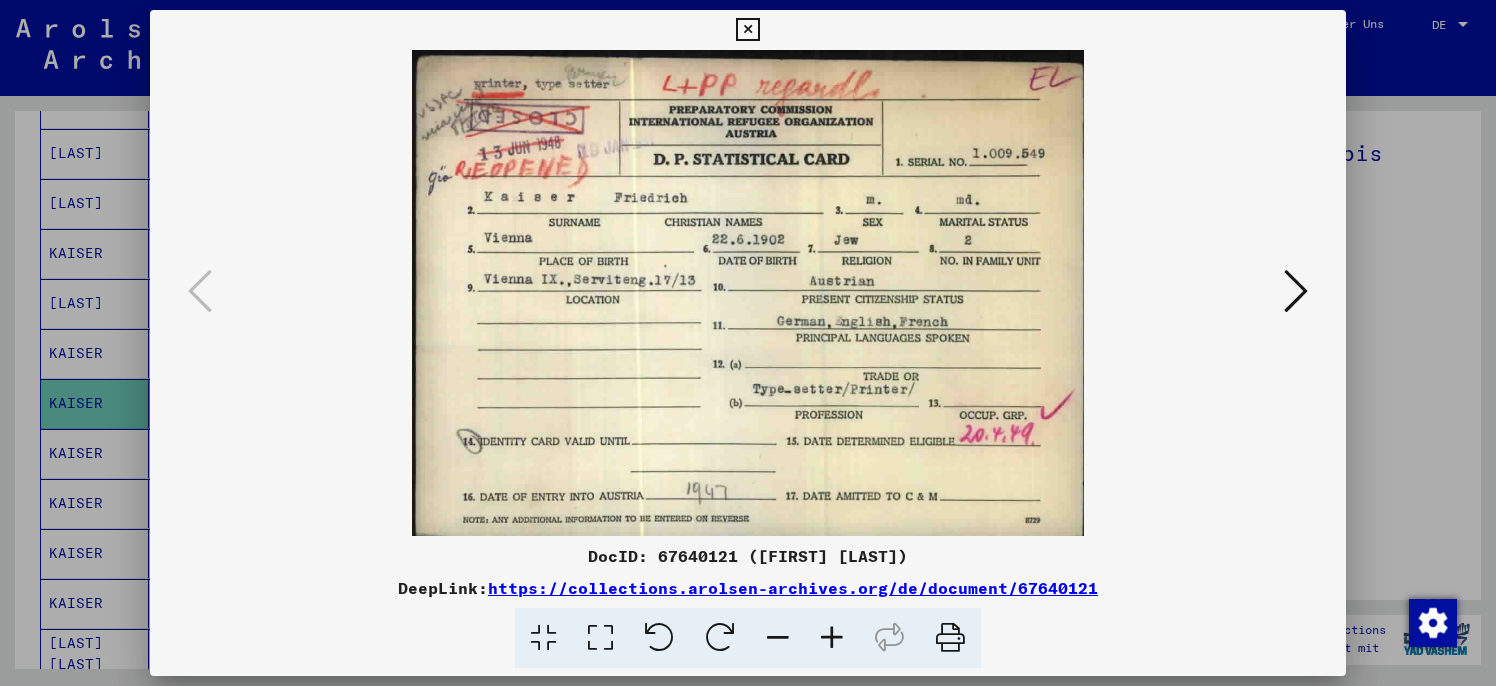 click at bounding box center [1296, 292] 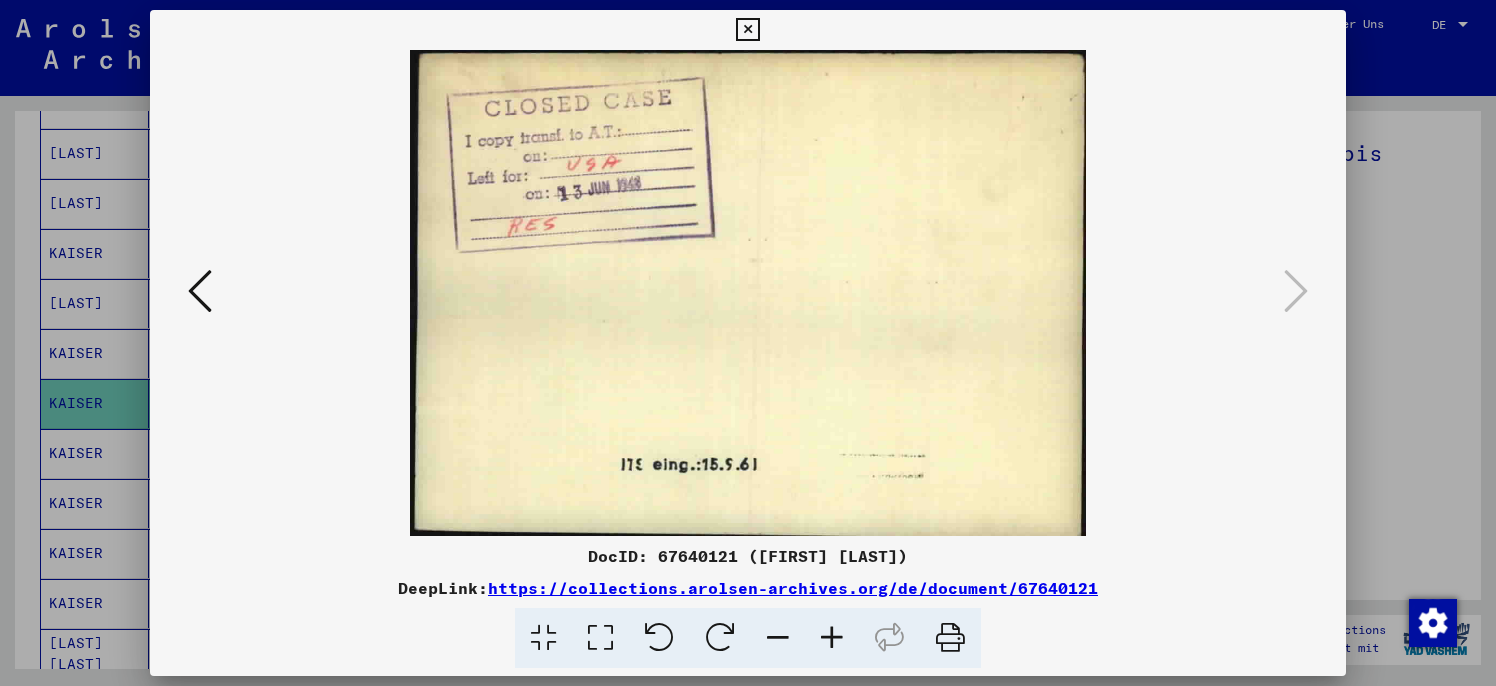 click at bounding box center [200, 291] 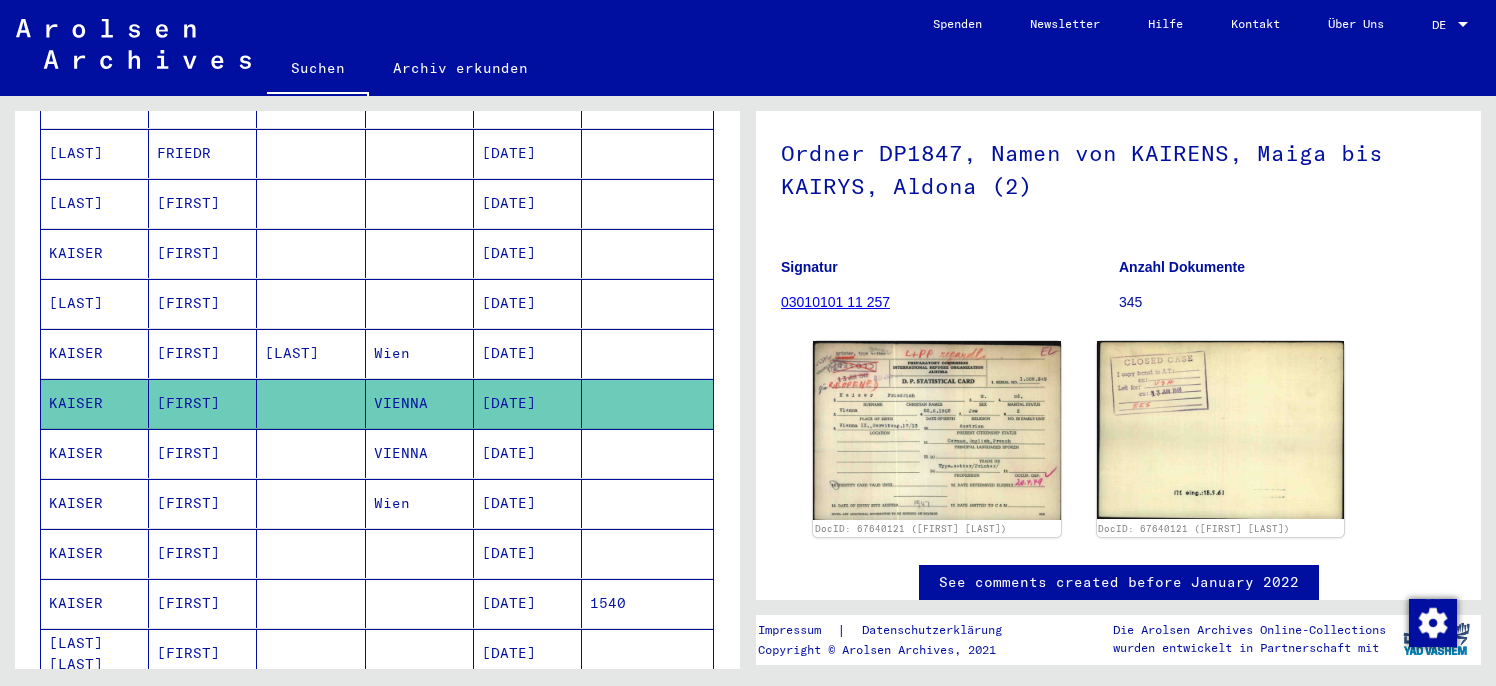 click on "VIENNA" at bounding box center [420, 503] 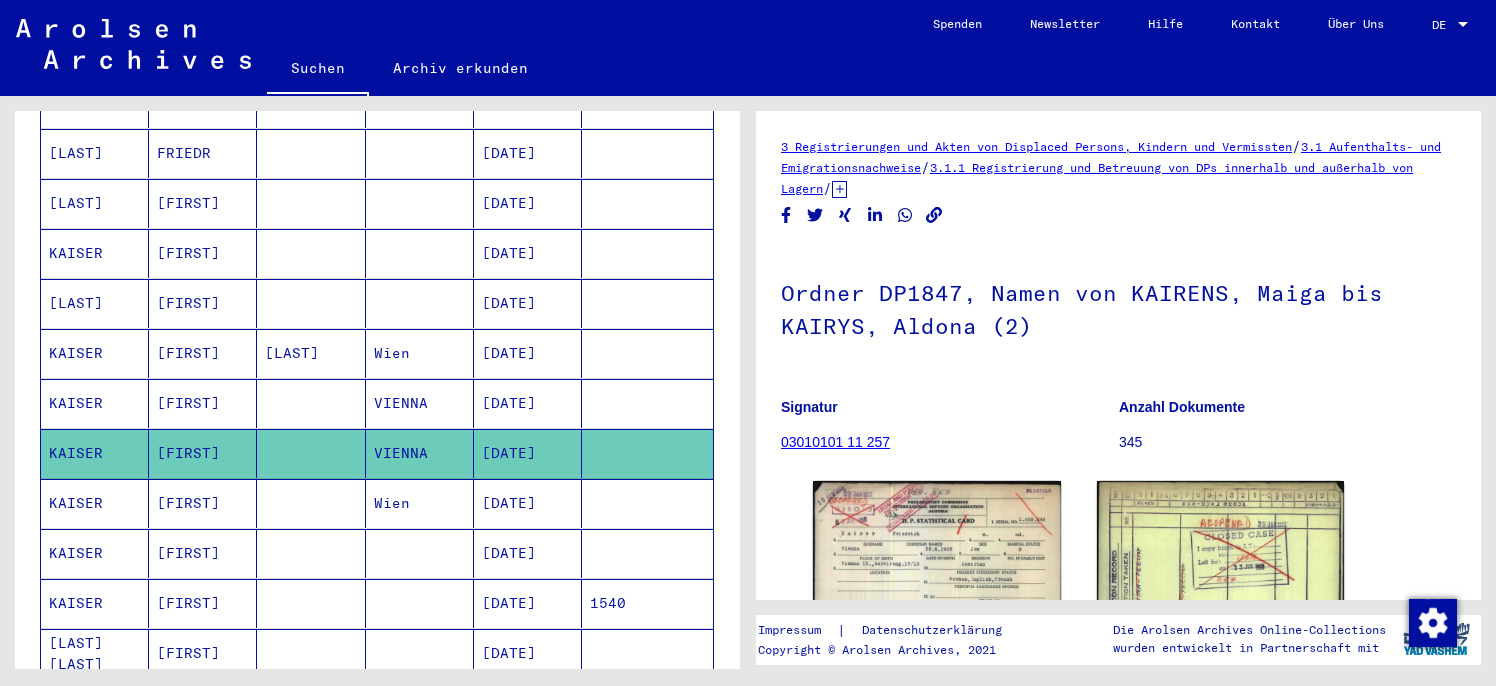 scroll, scrollTop: 0, scrollLeft: 0, axis: both 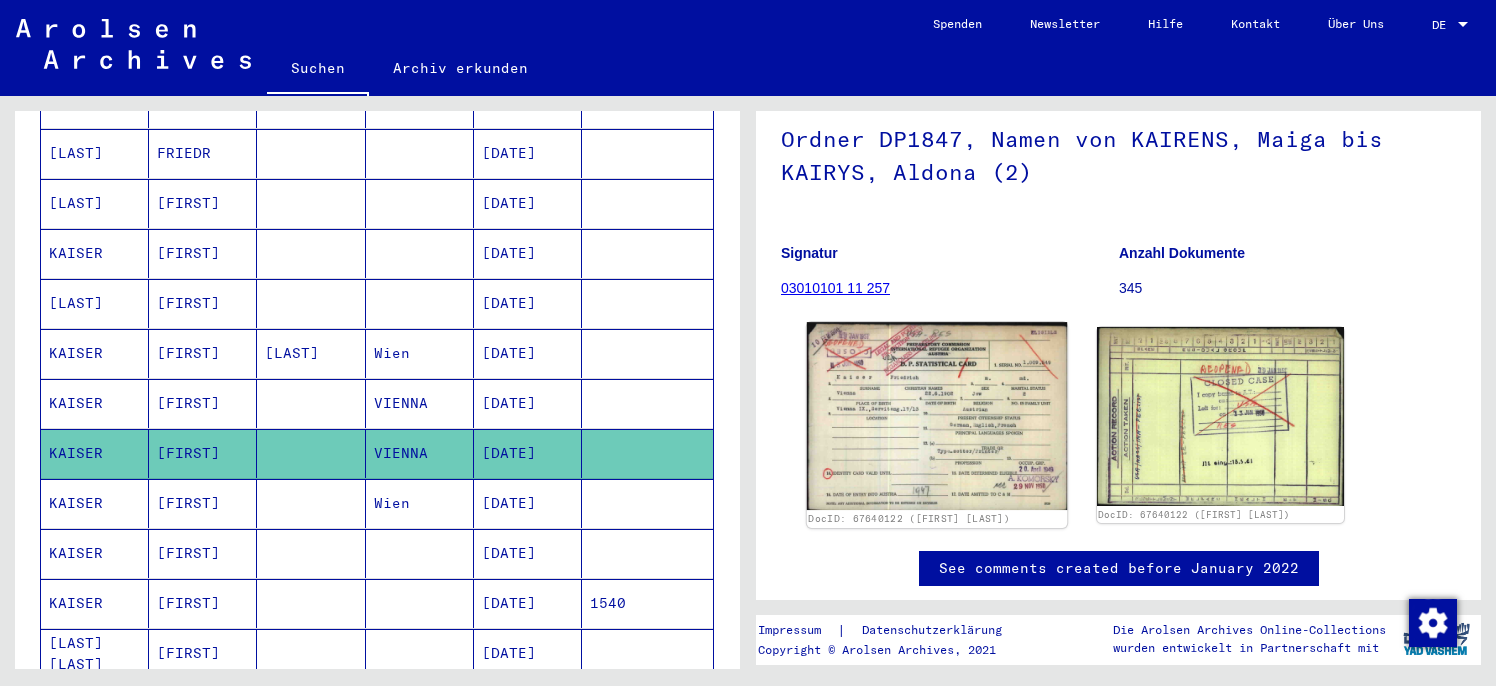 click 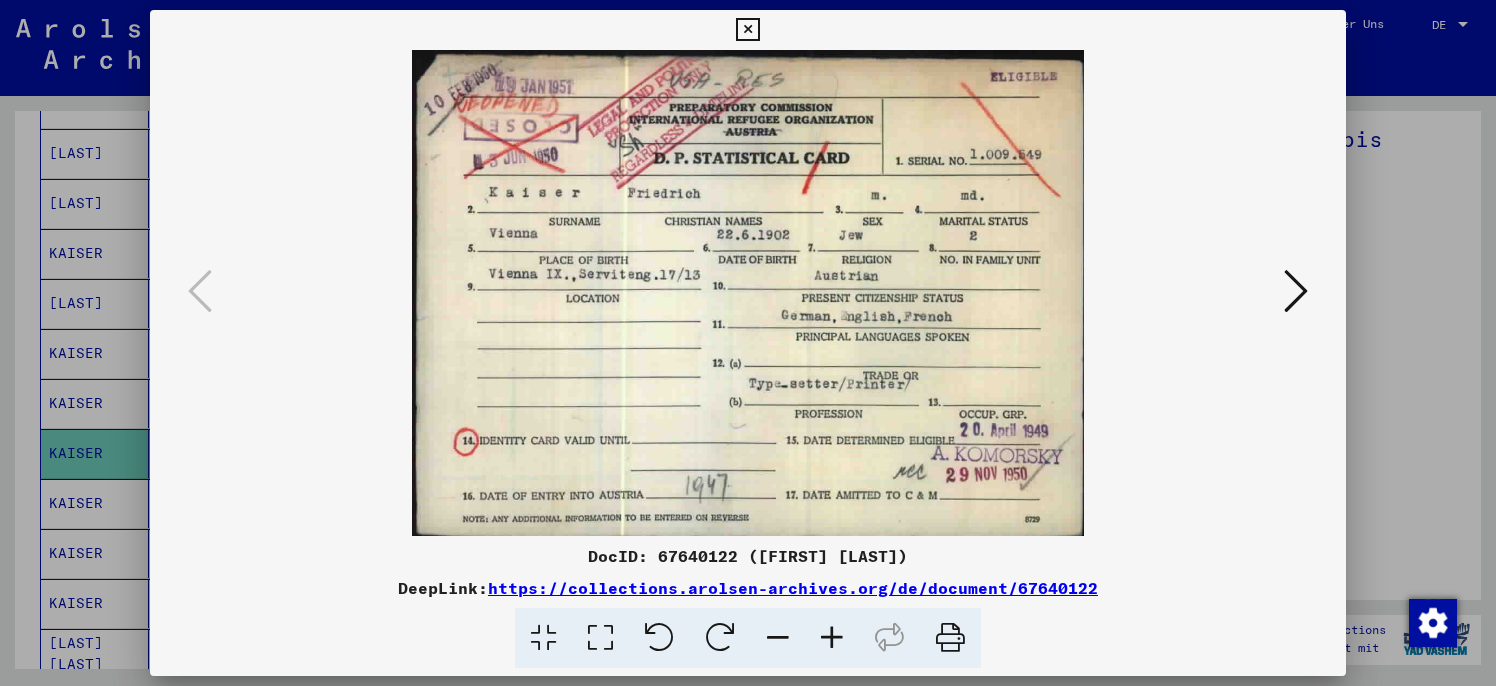 click at bounding box center [1296, 291] 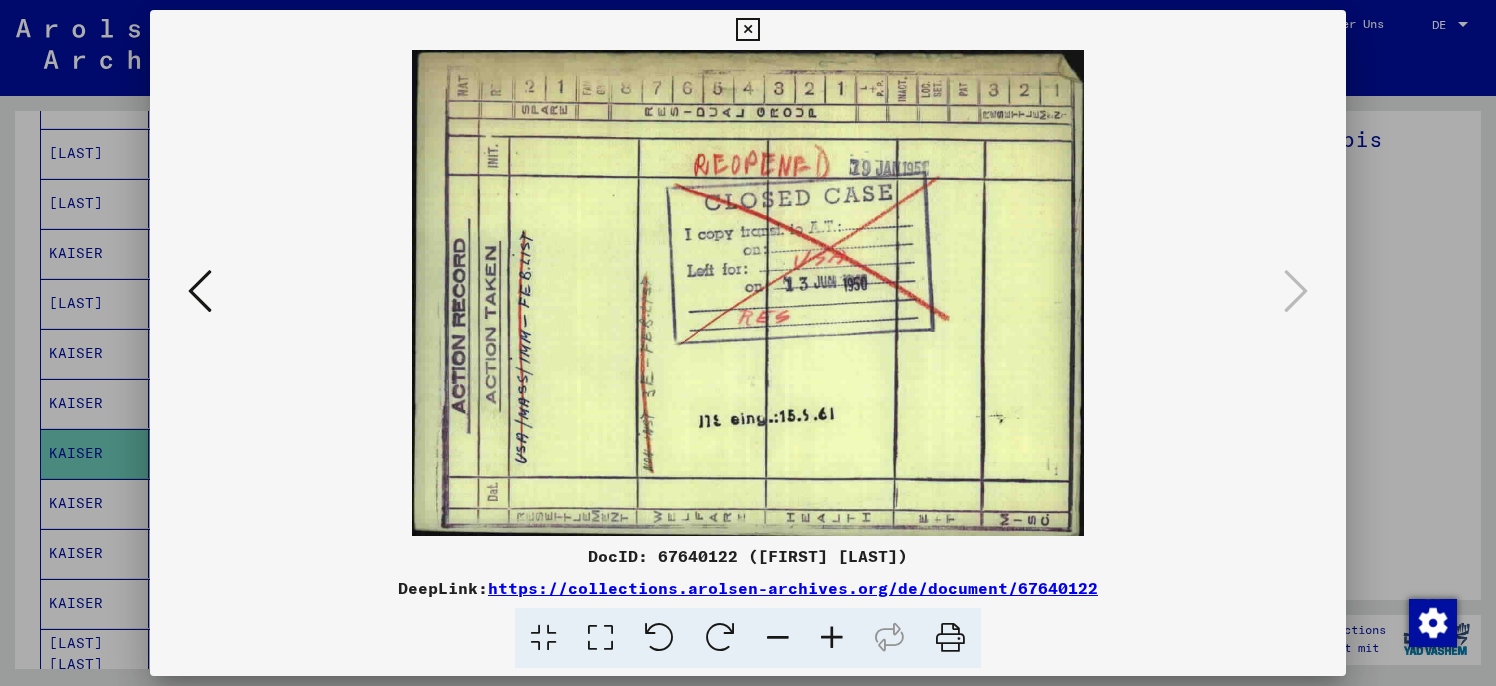 click at bounding box center [747, 30] 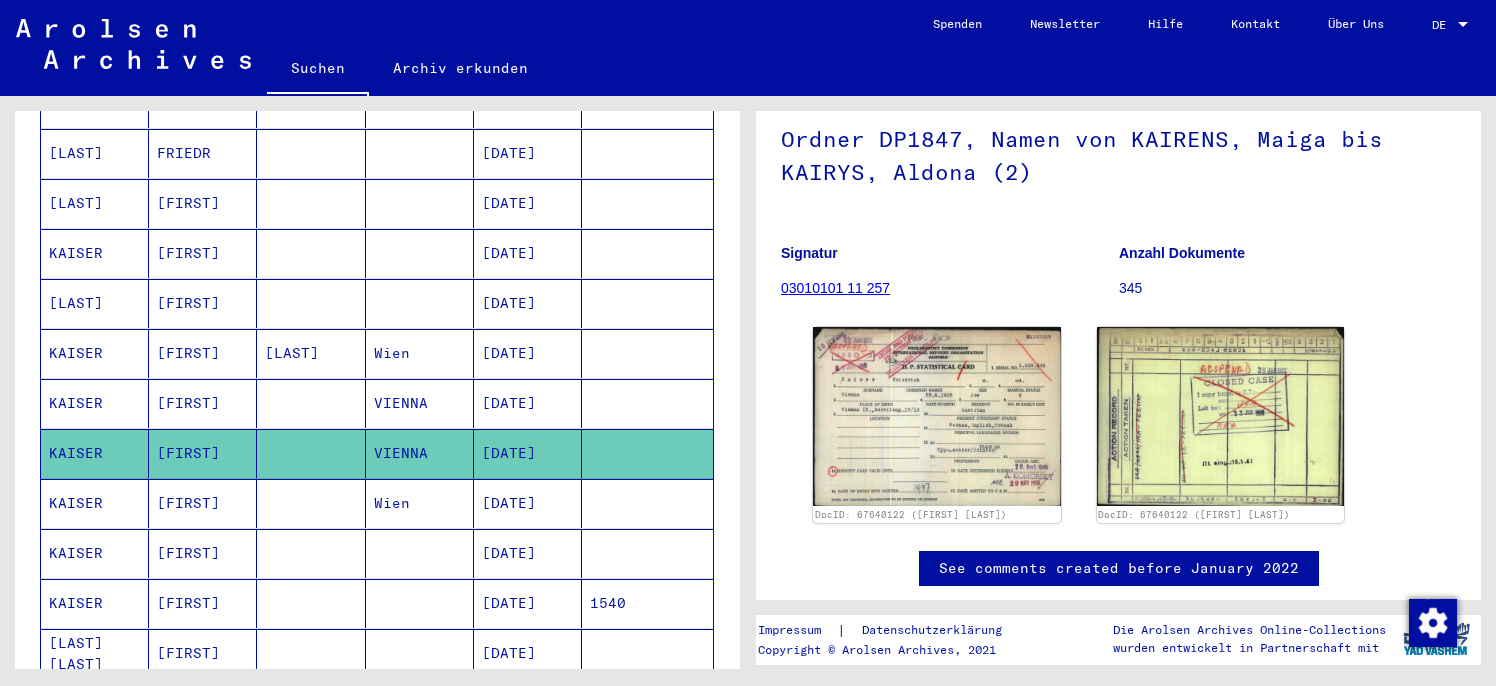 click on "Wien" at bounding box center [420, 553] 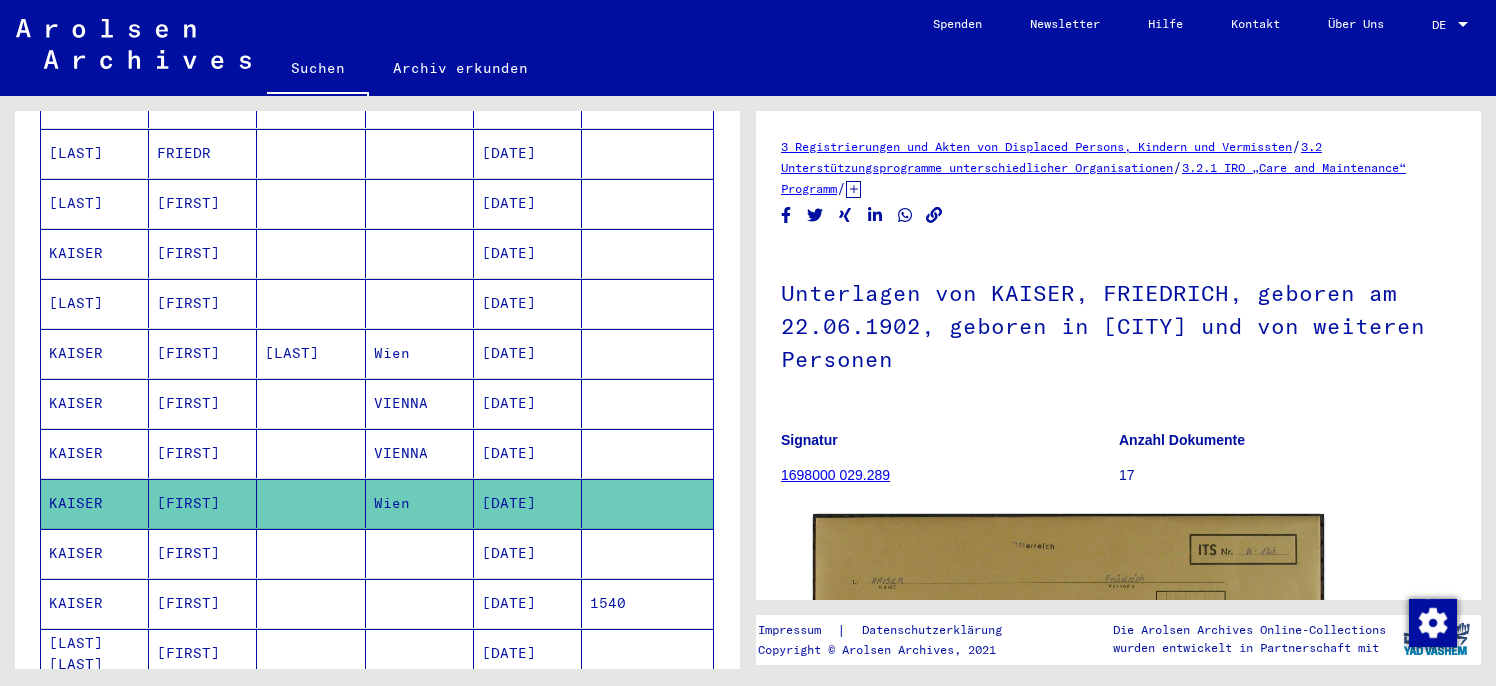scroll, scrollTop: 0, scrollLeft: 0, axis: both 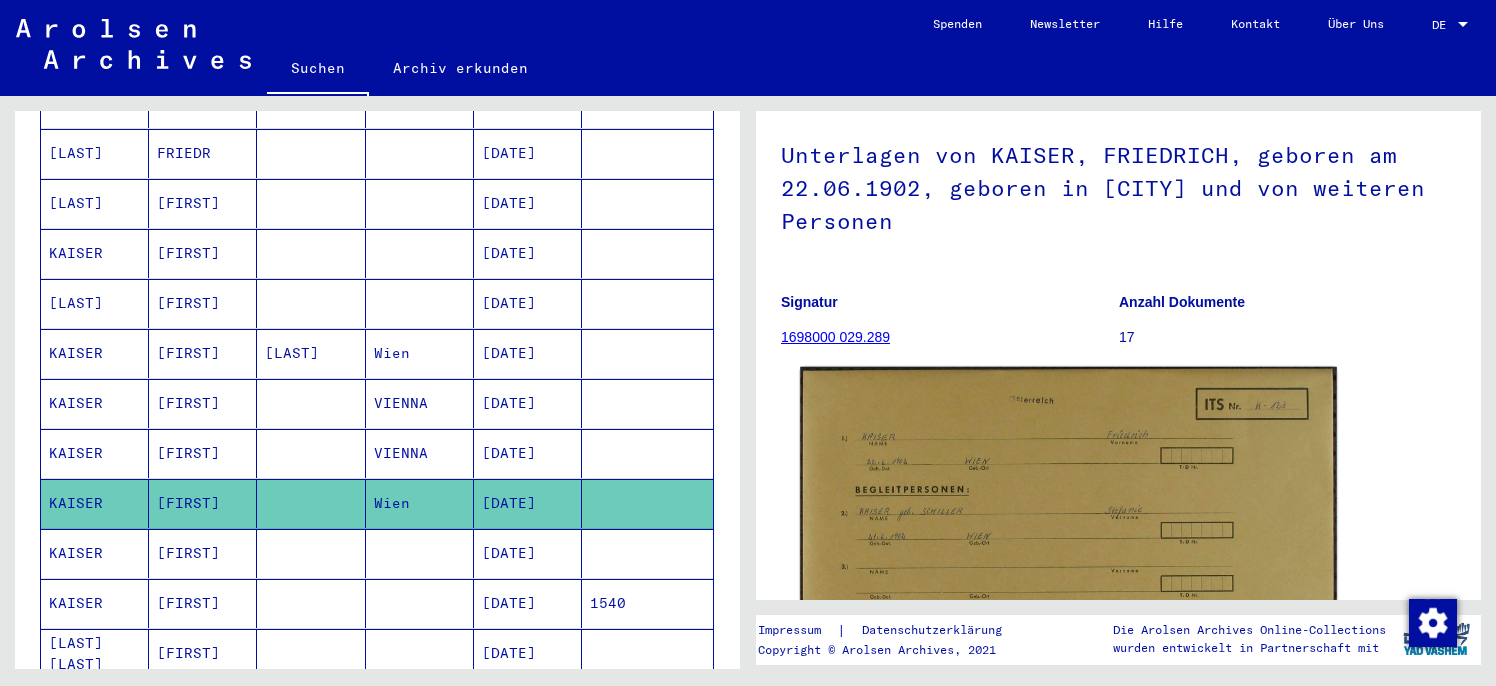 click 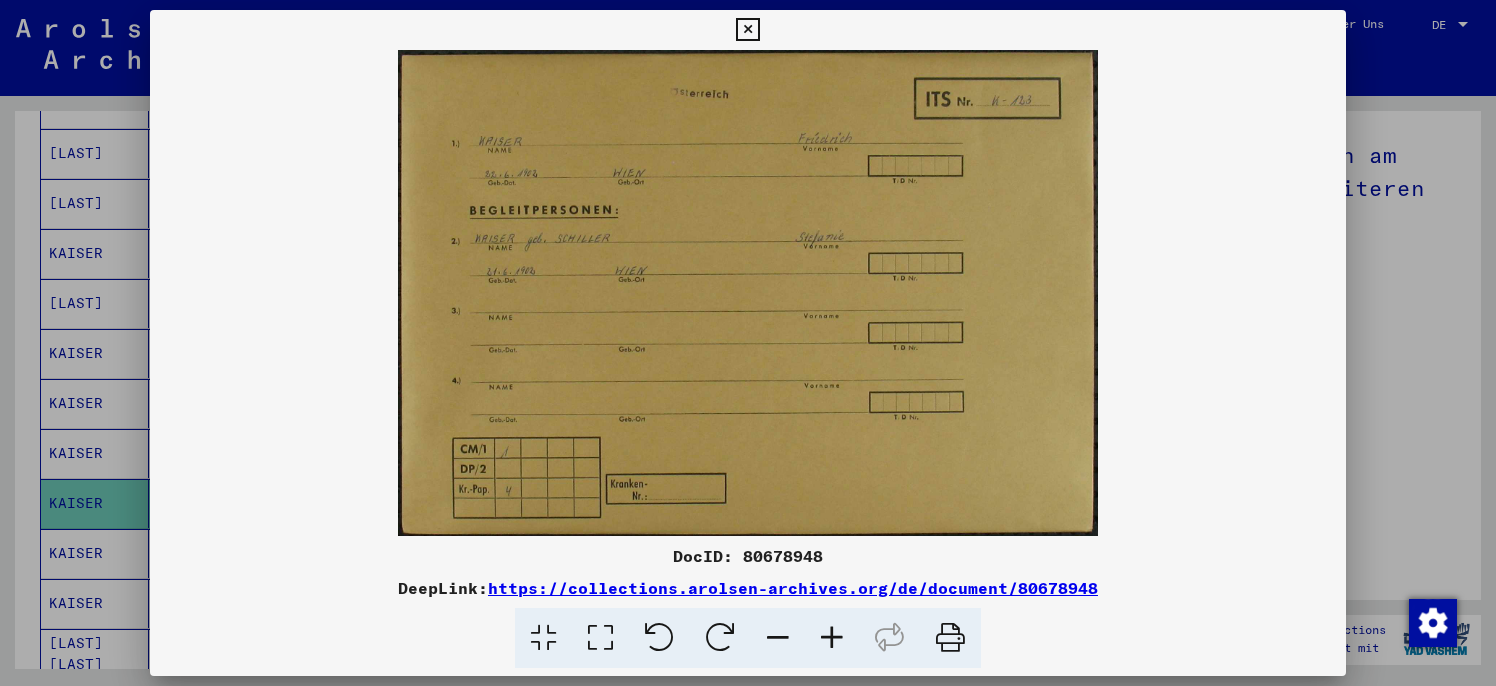 click at bounding box center (832, 638) 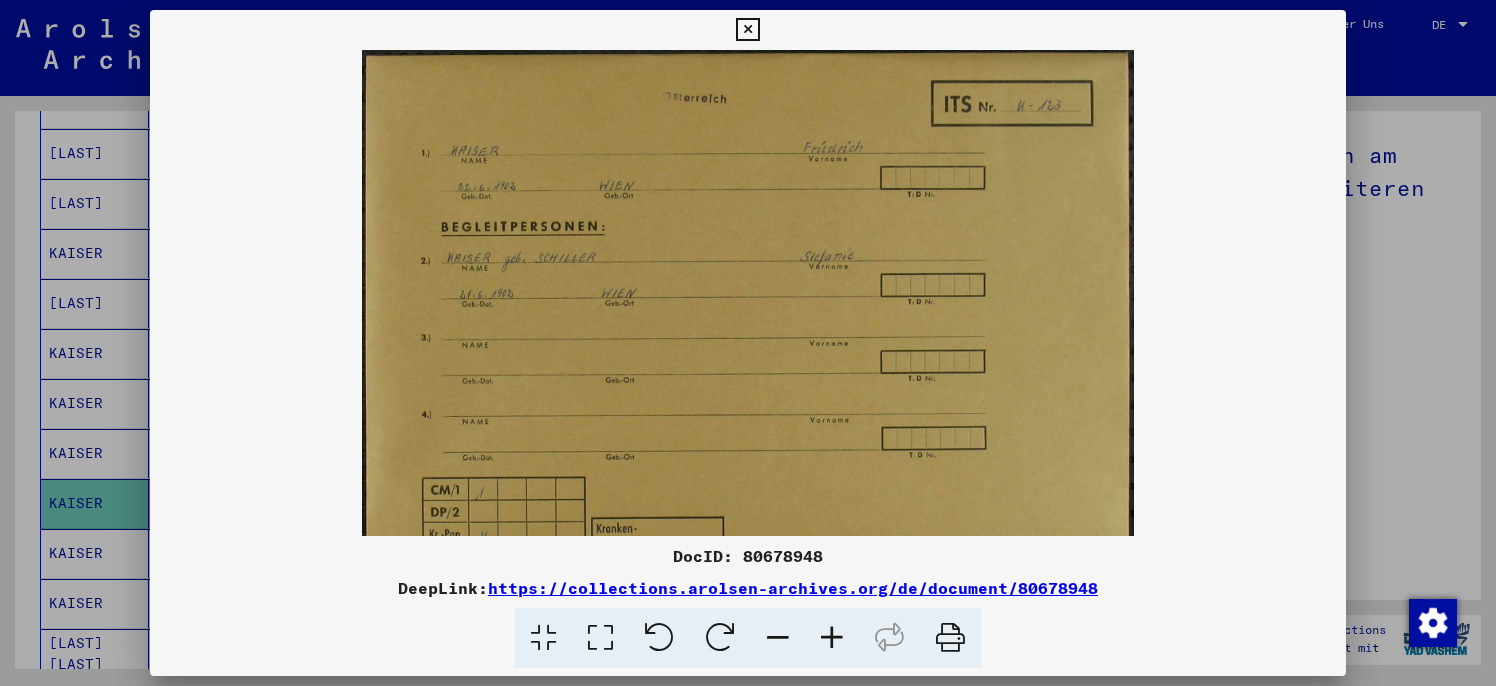 click at bounding box center [832, 638] 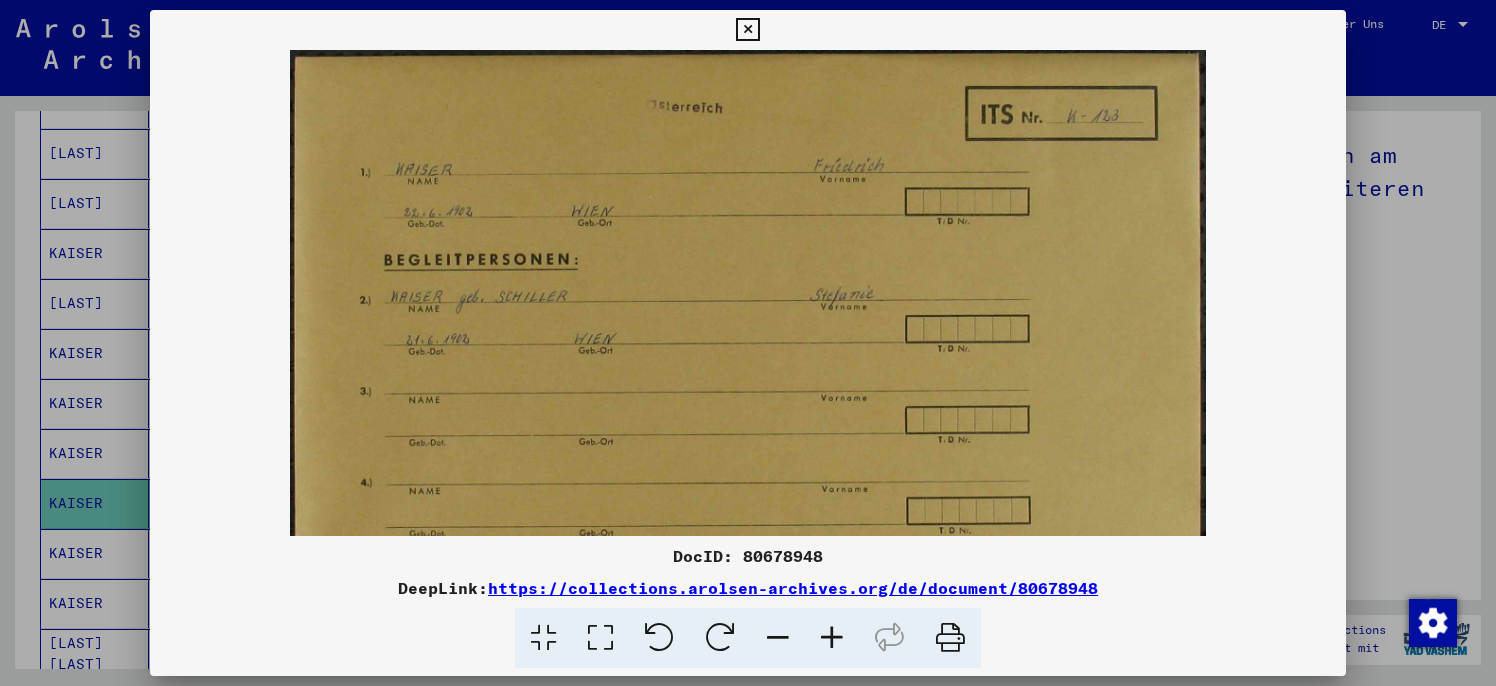 click at bounding box center [832, 638] 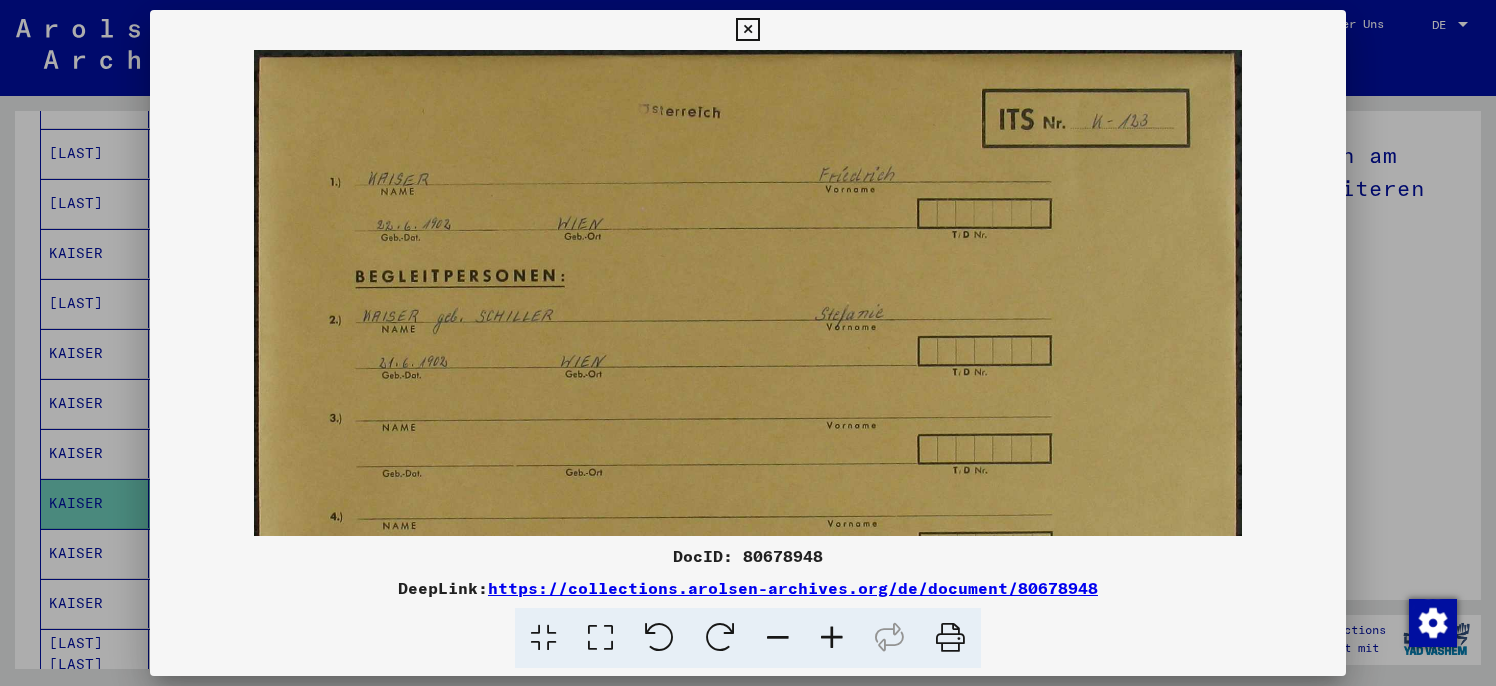 click at bounding box center (832, 638) 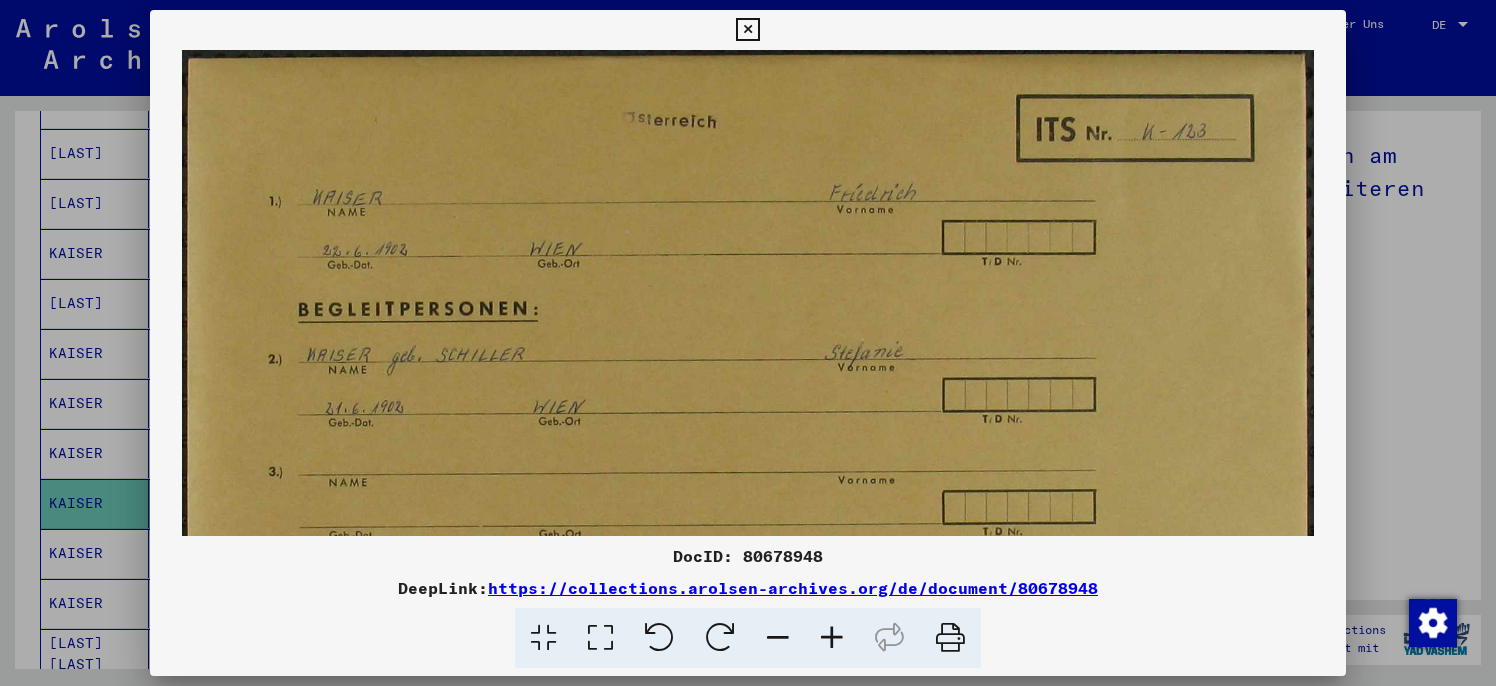scroll, scrollTop: 0, scrollLeft: 0, axis: both 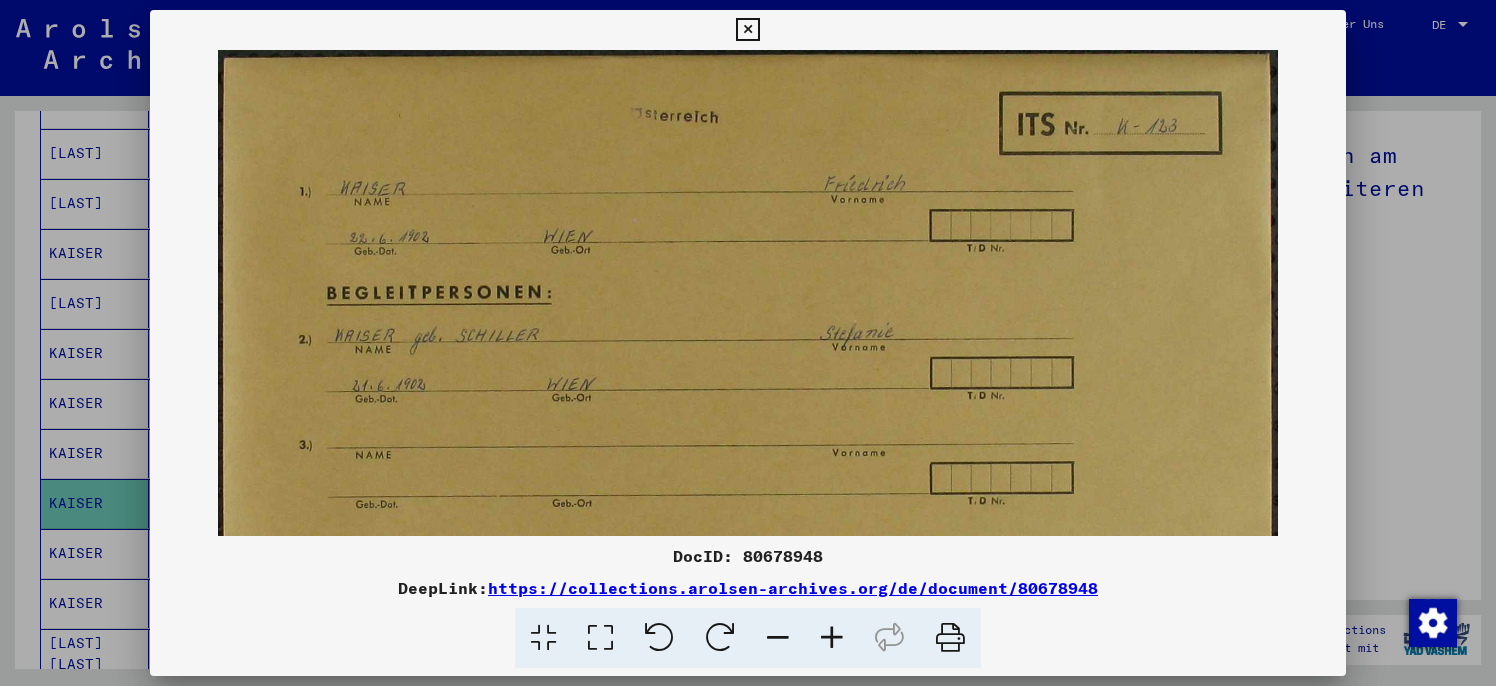 click at bounding box center [778, 638] 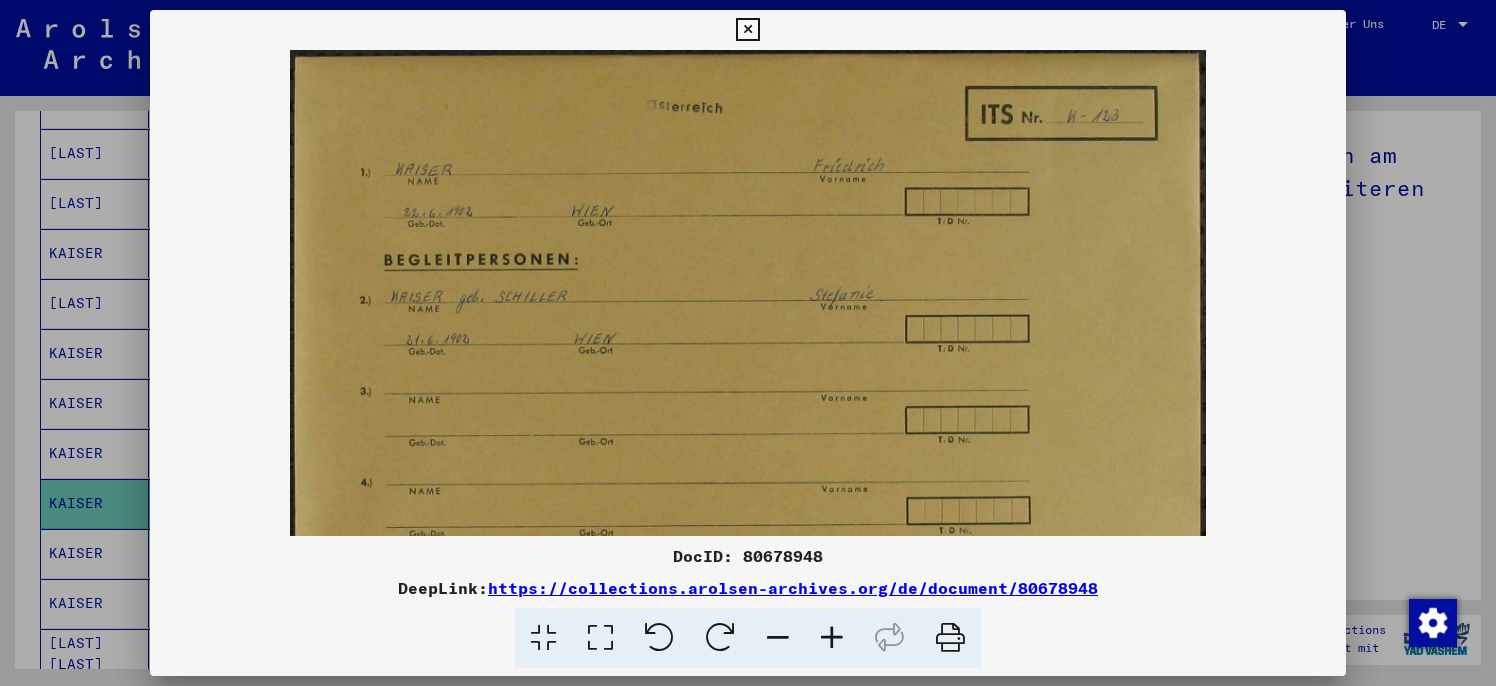 click at bounding box center (778, 638) 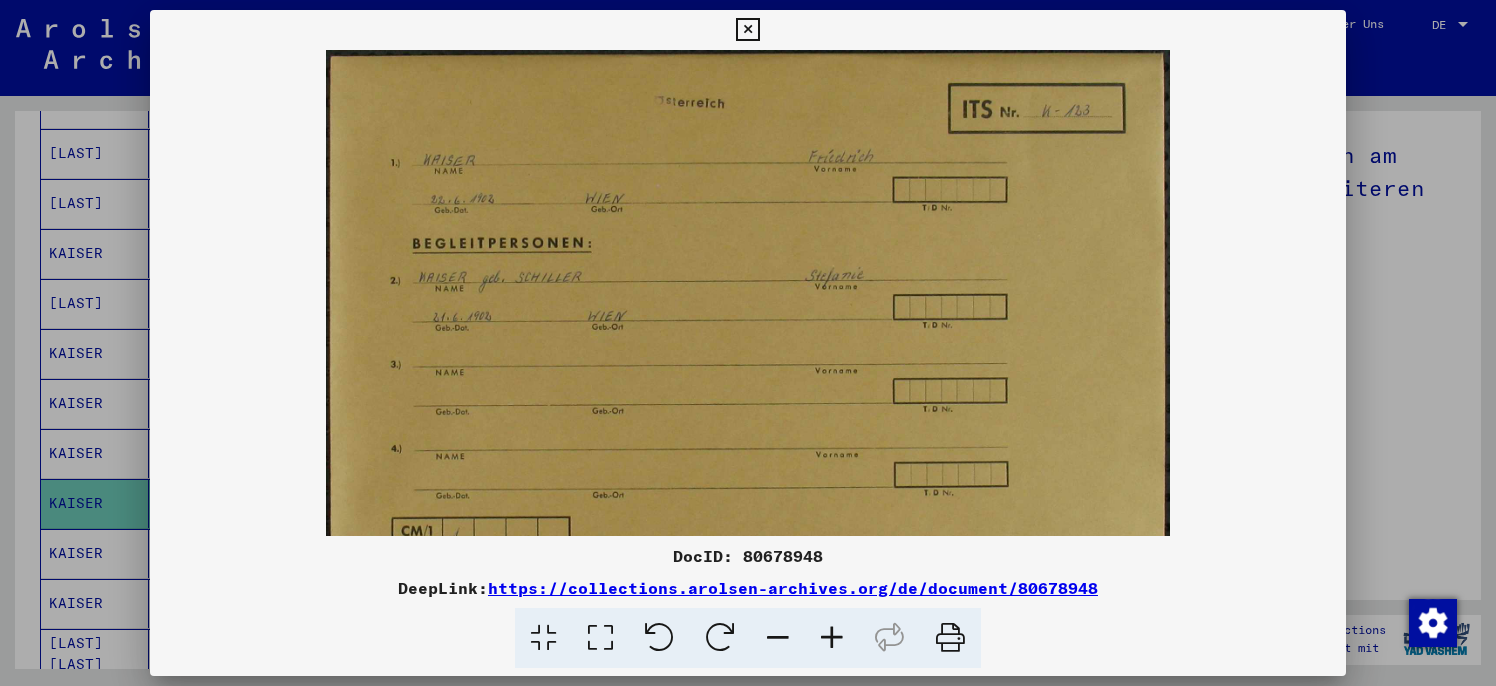 click at bounding box center [778, 638] 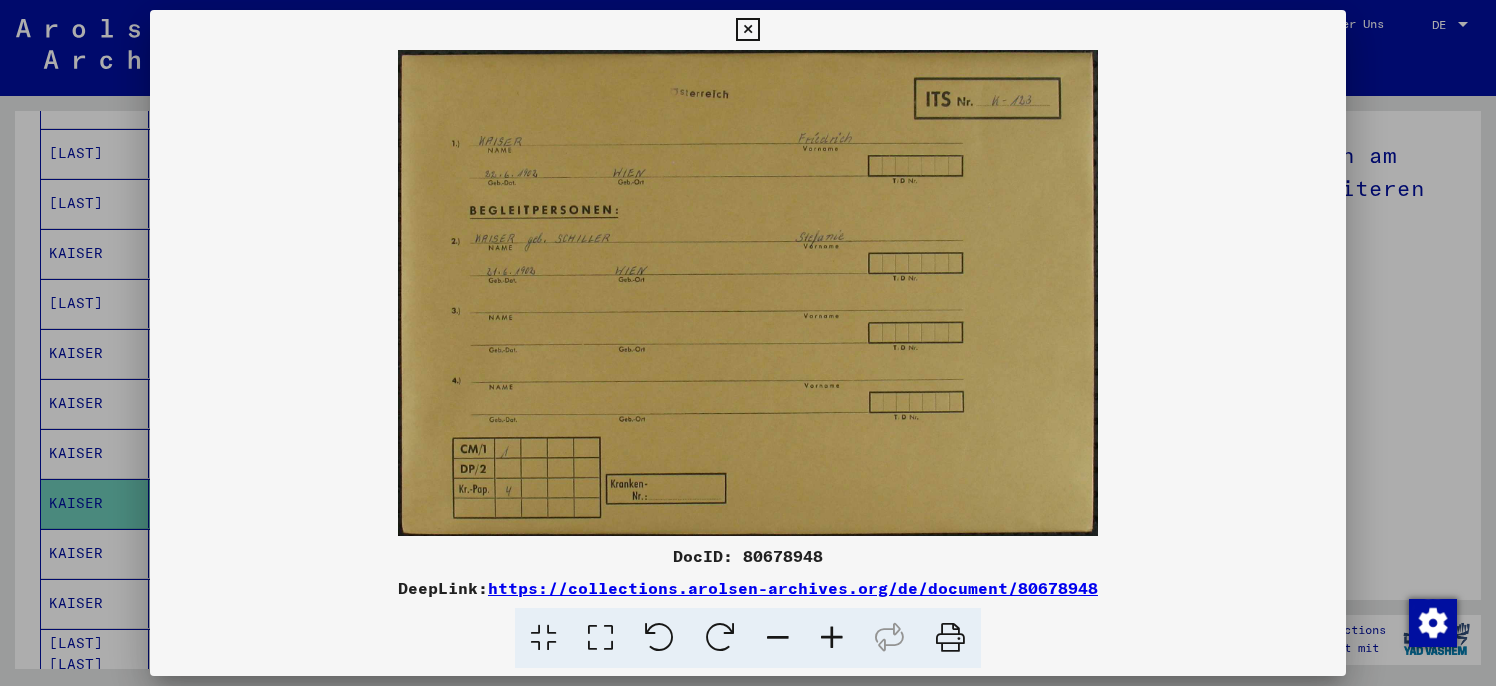 click at bounding box center [778, 638] 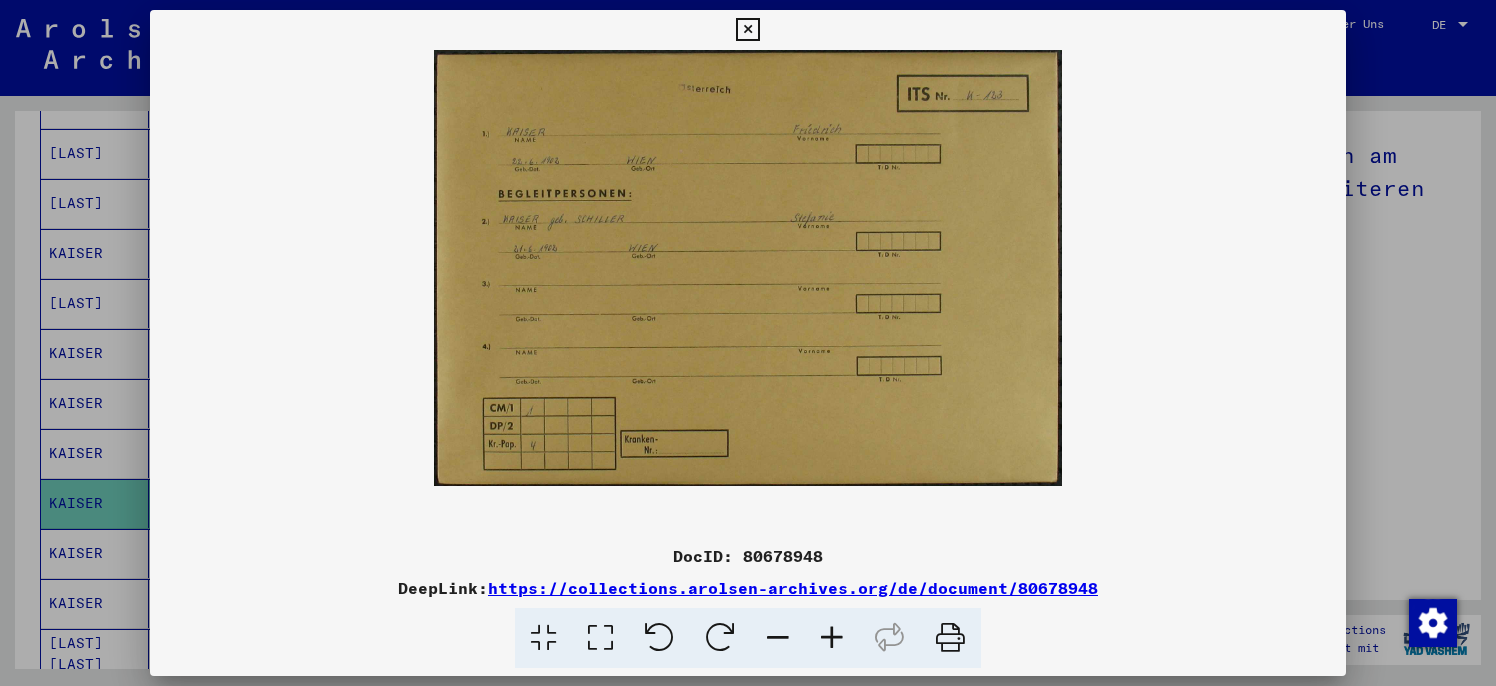click at bounding box center [778, 638] 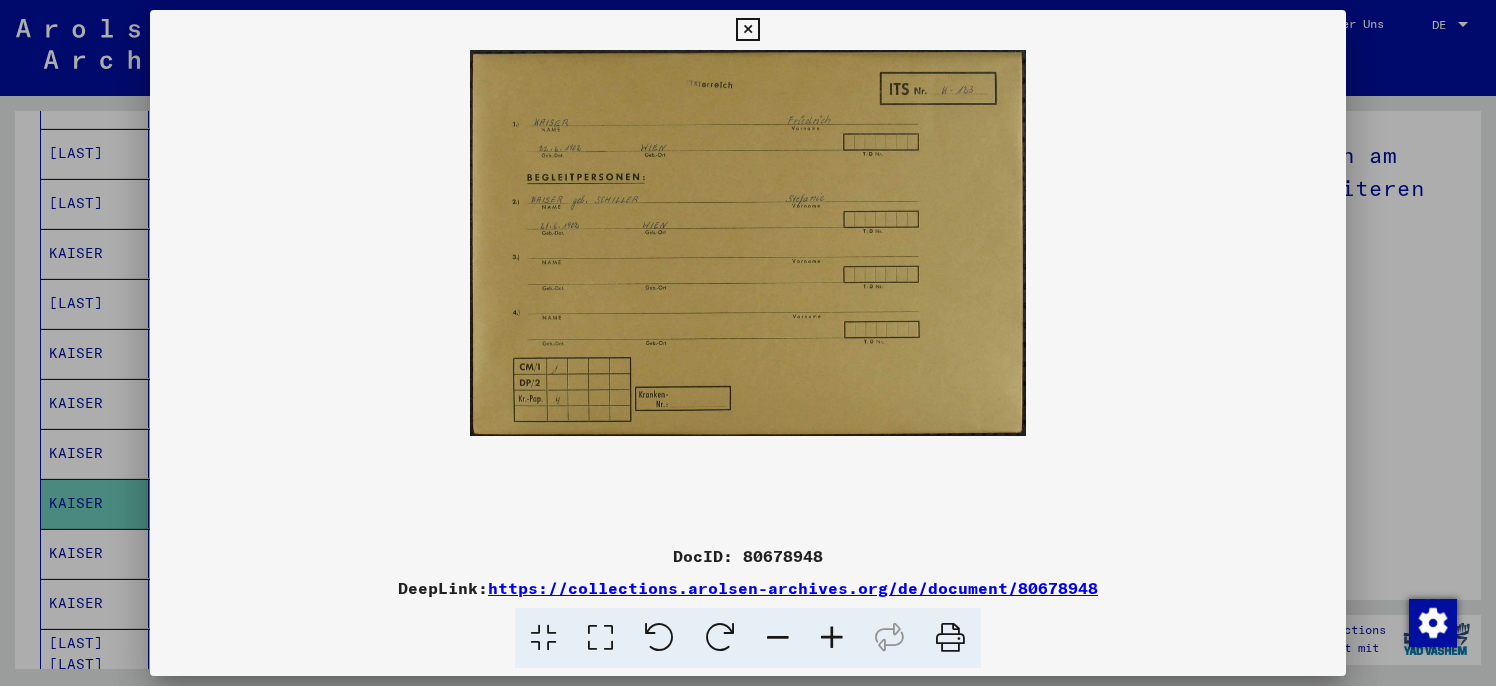 click at bounding box center (748, 243) 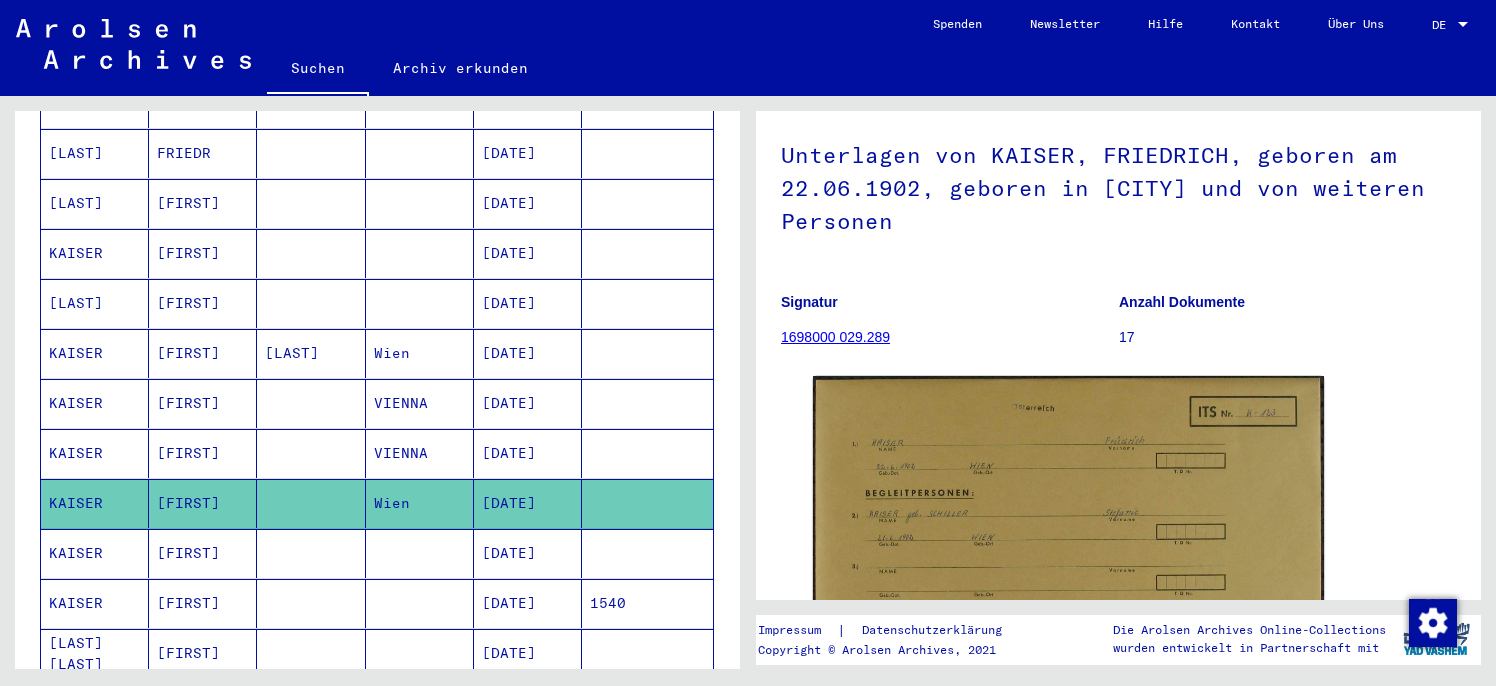 click on "[LAST]" at bounding box center (311, 403) 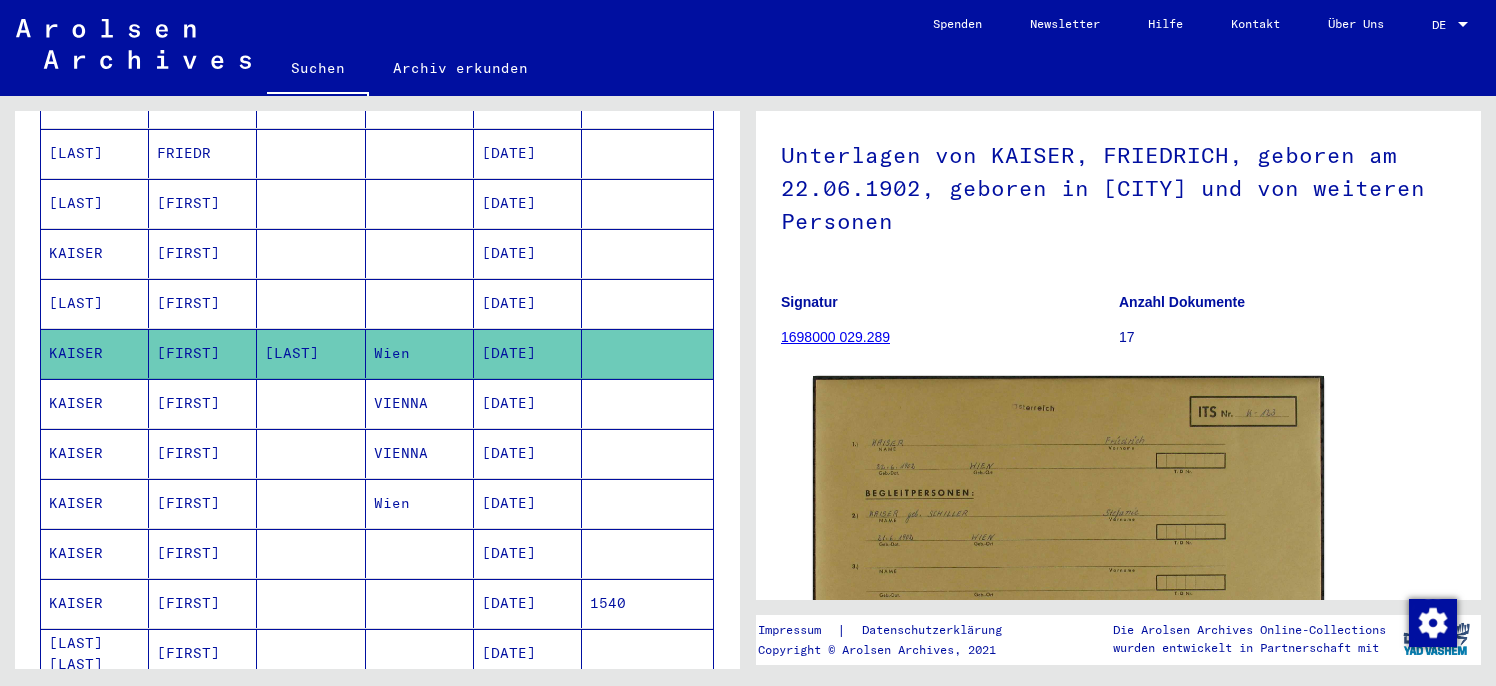 click at bounding box center [311, 353] 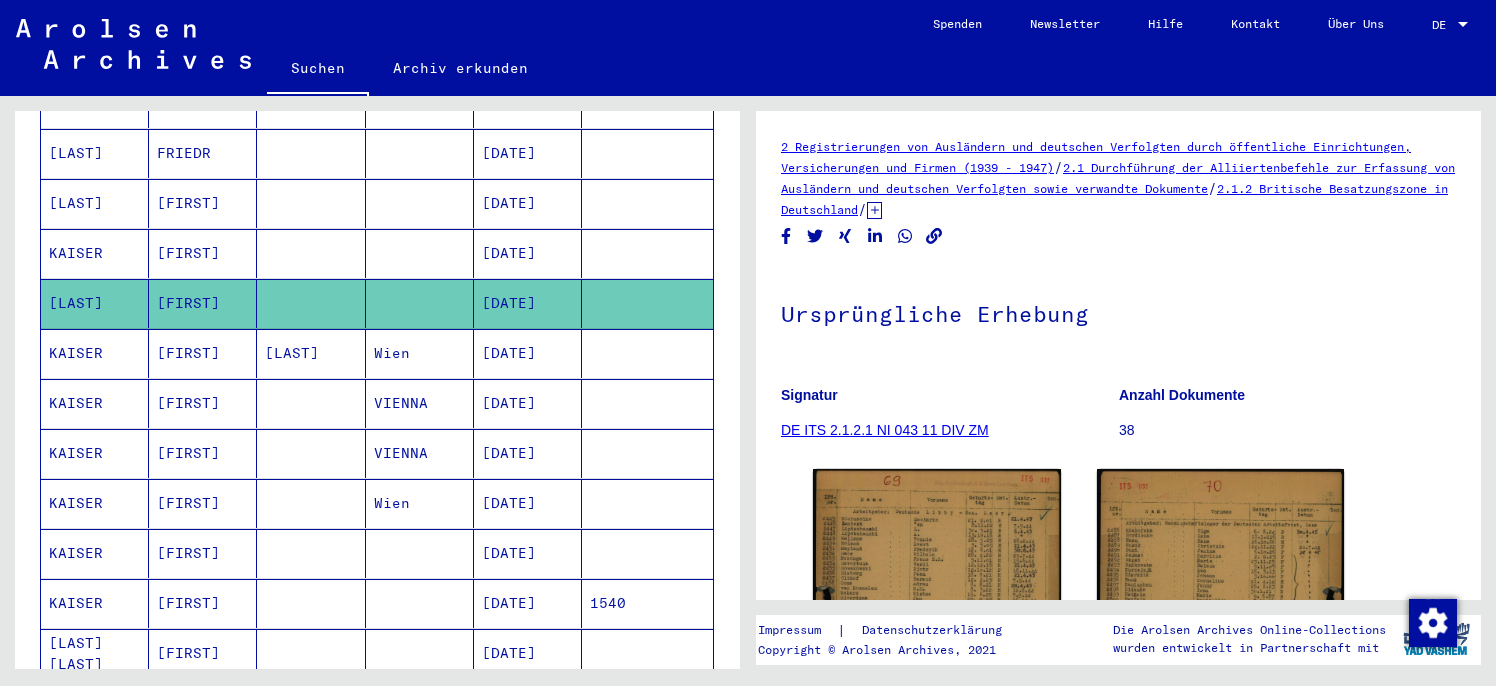 scroll, scrollTop: 0, scrollLeft: 0, axis: both 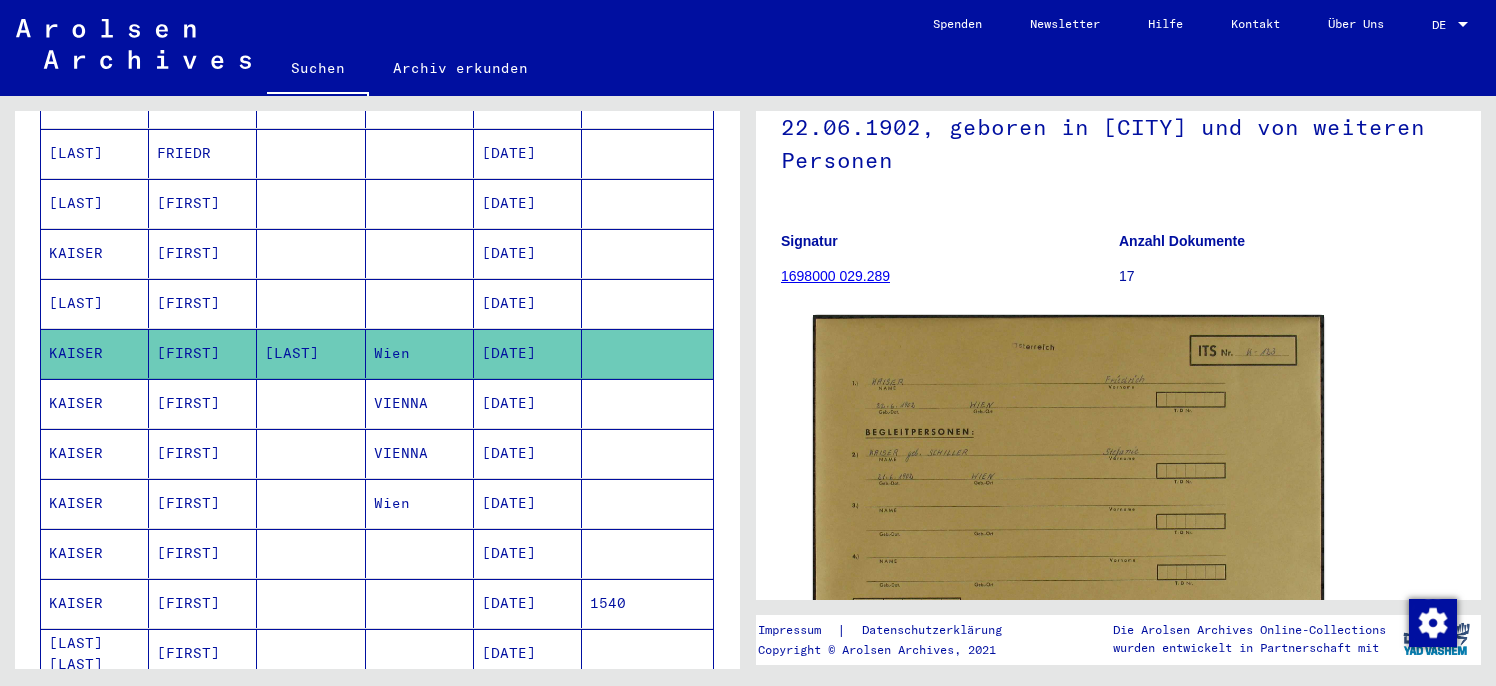 click at bounding box center [420, 603] 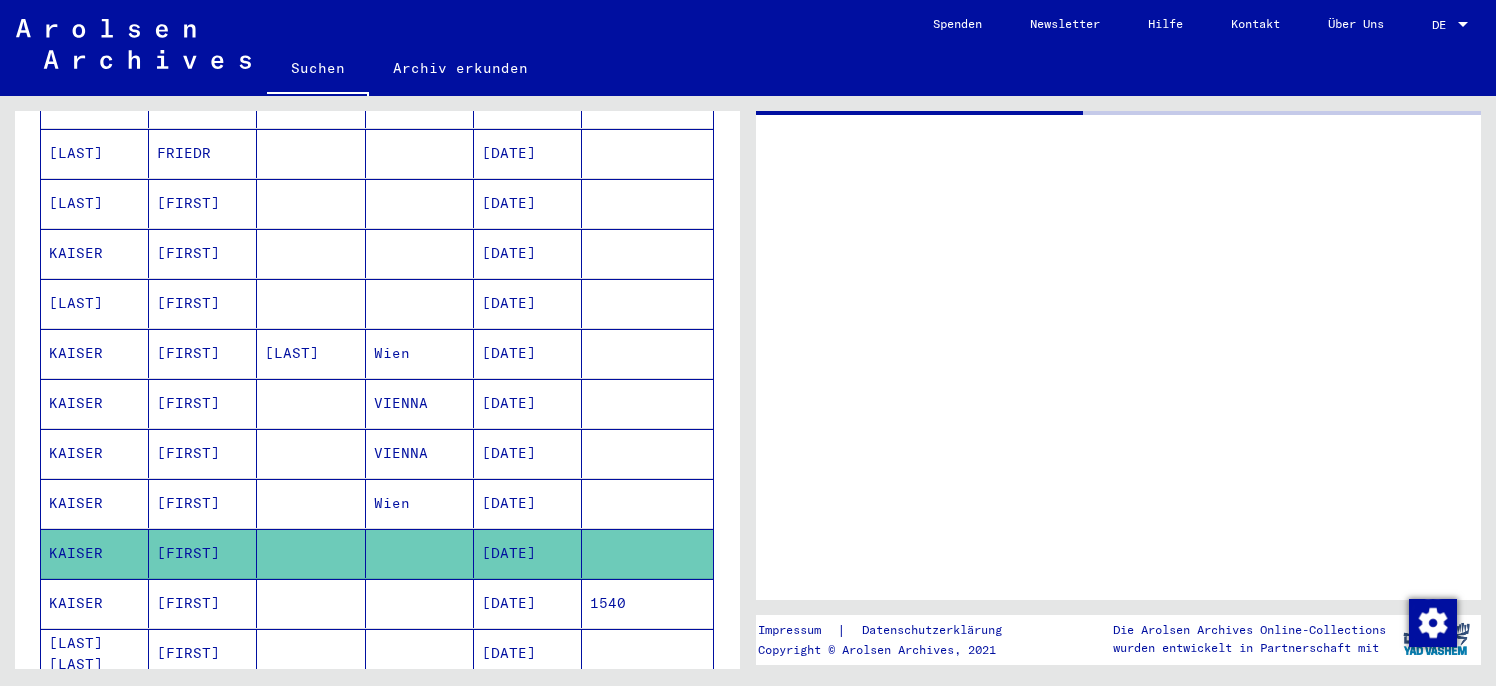 scroll, scrollTop: 0, scrollLeft: 0, axis: both 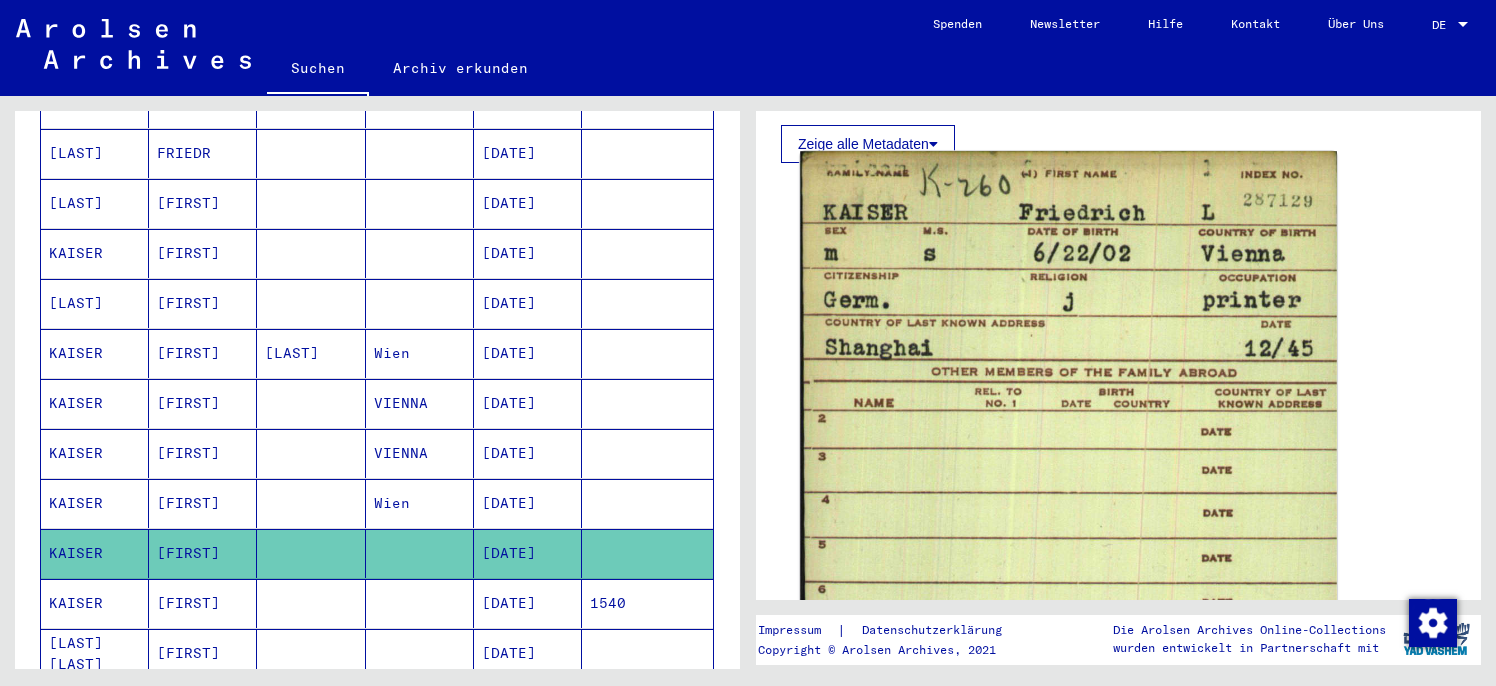 click 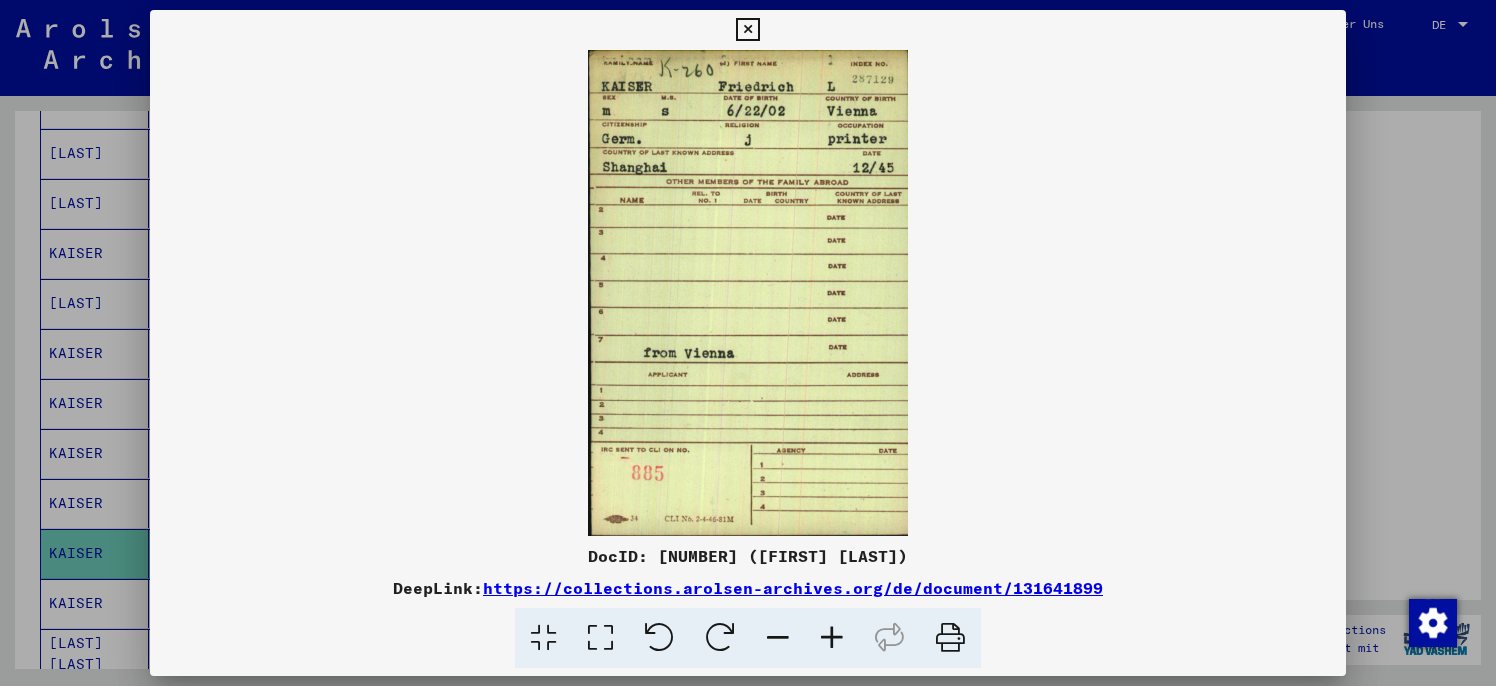 click at bounding box center [747, 30] 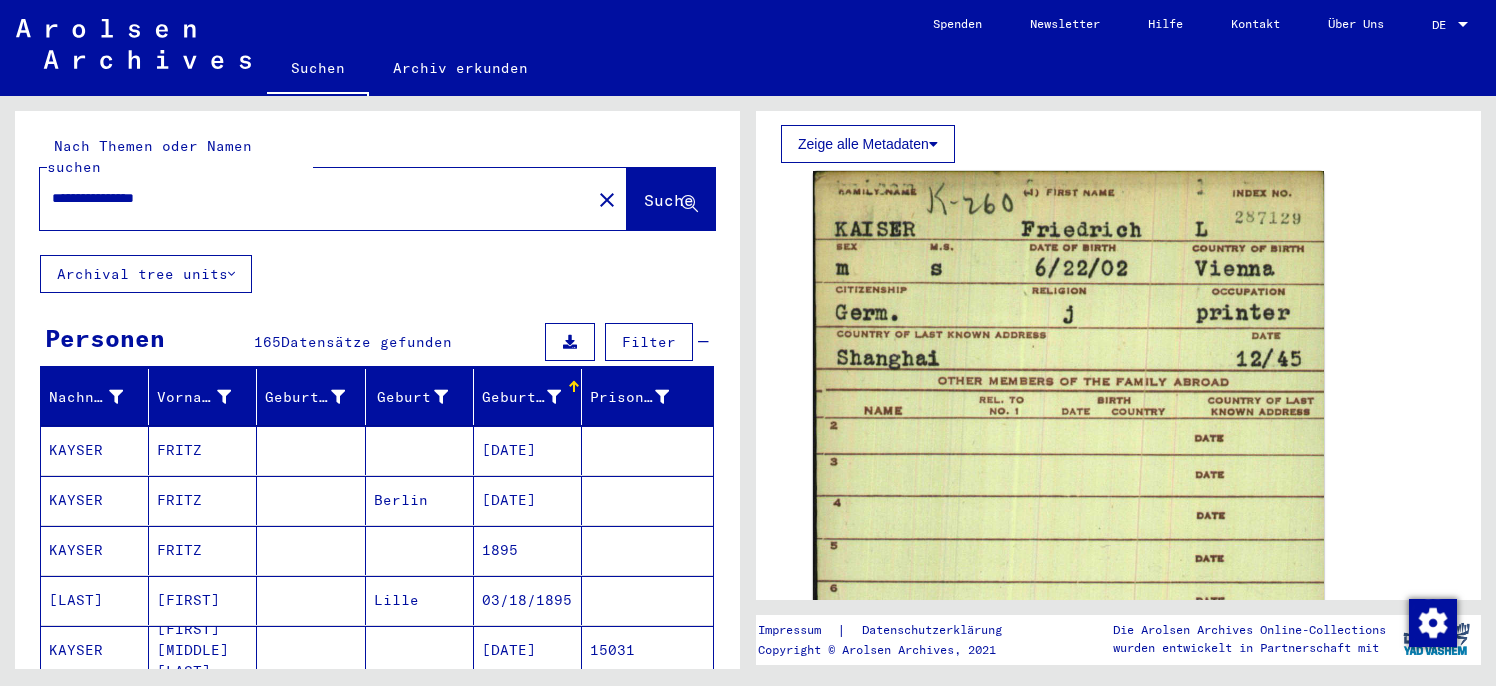 scroll, scrollTop: 0, scrollLeft: 0, axis: both 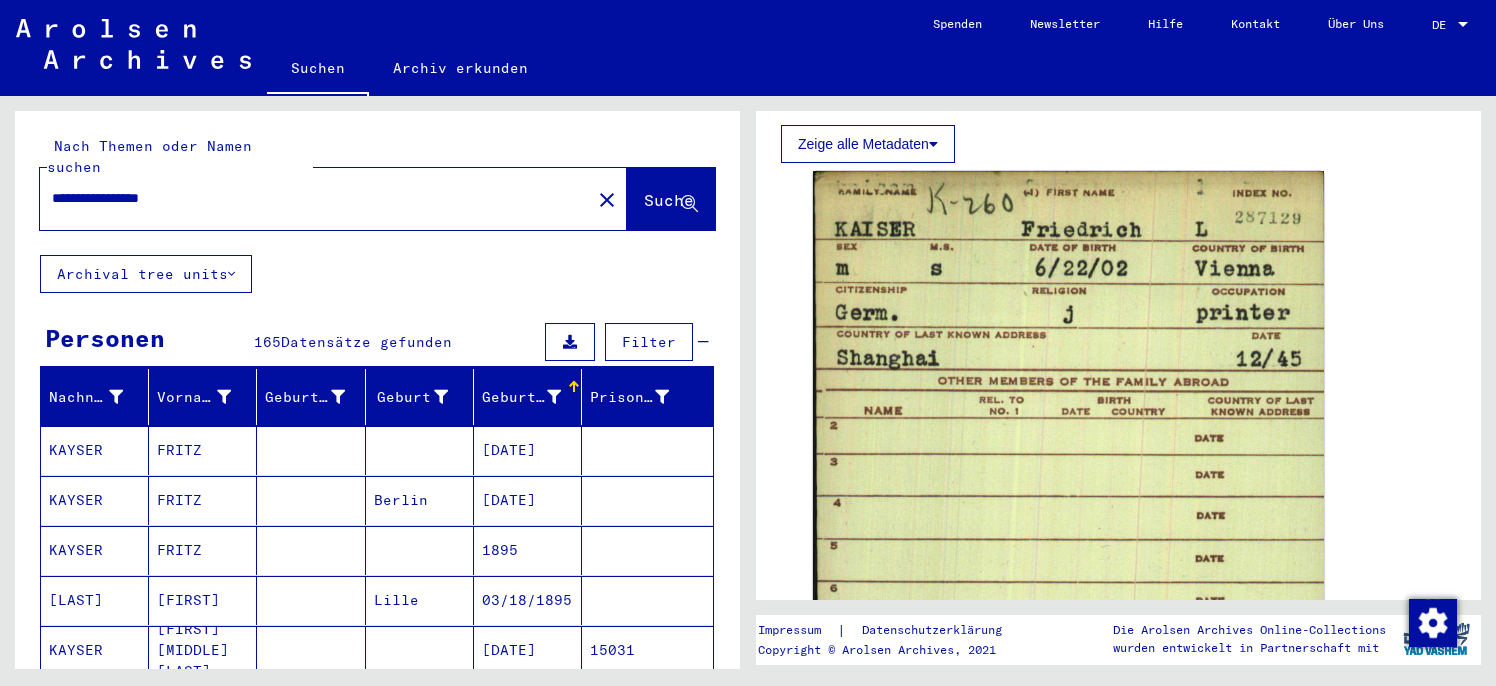 type on "**********" 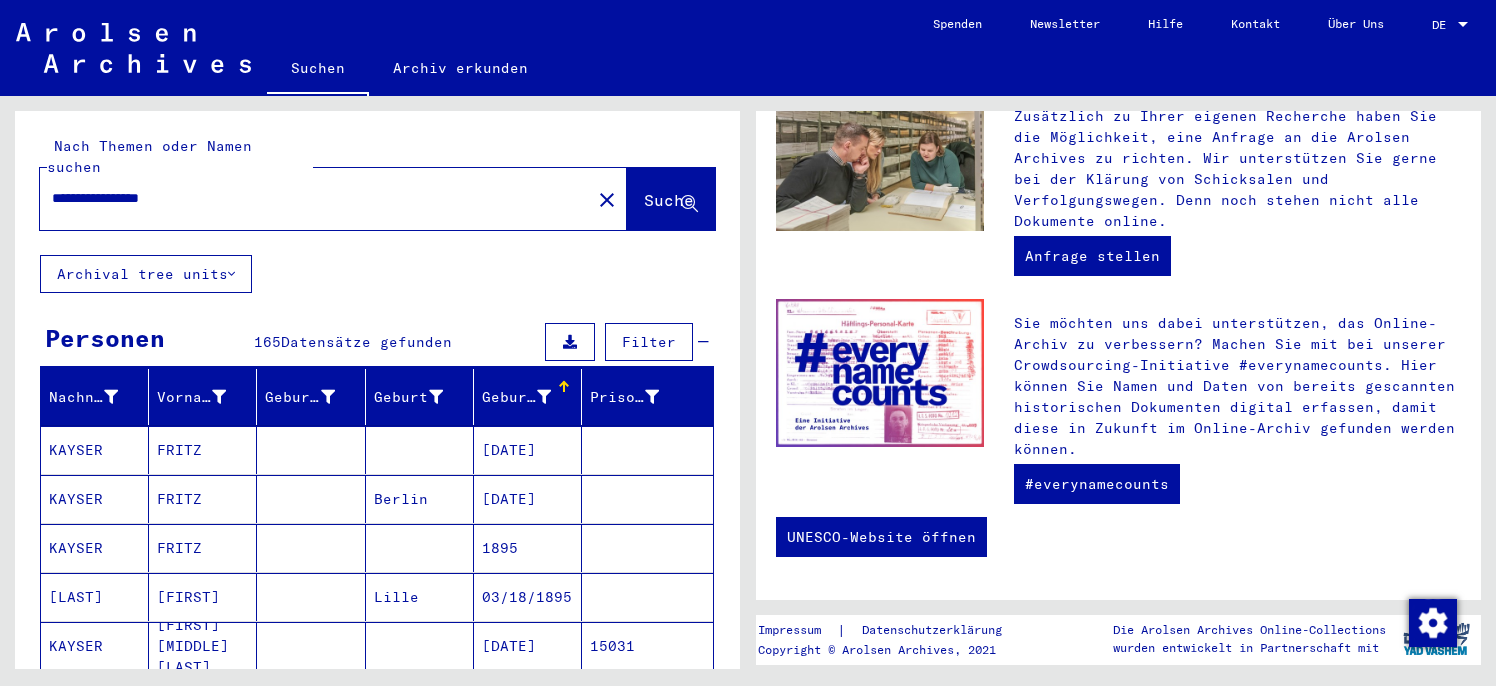 scroll, scrollTop: 0, scrollLeft: 0, axis: both 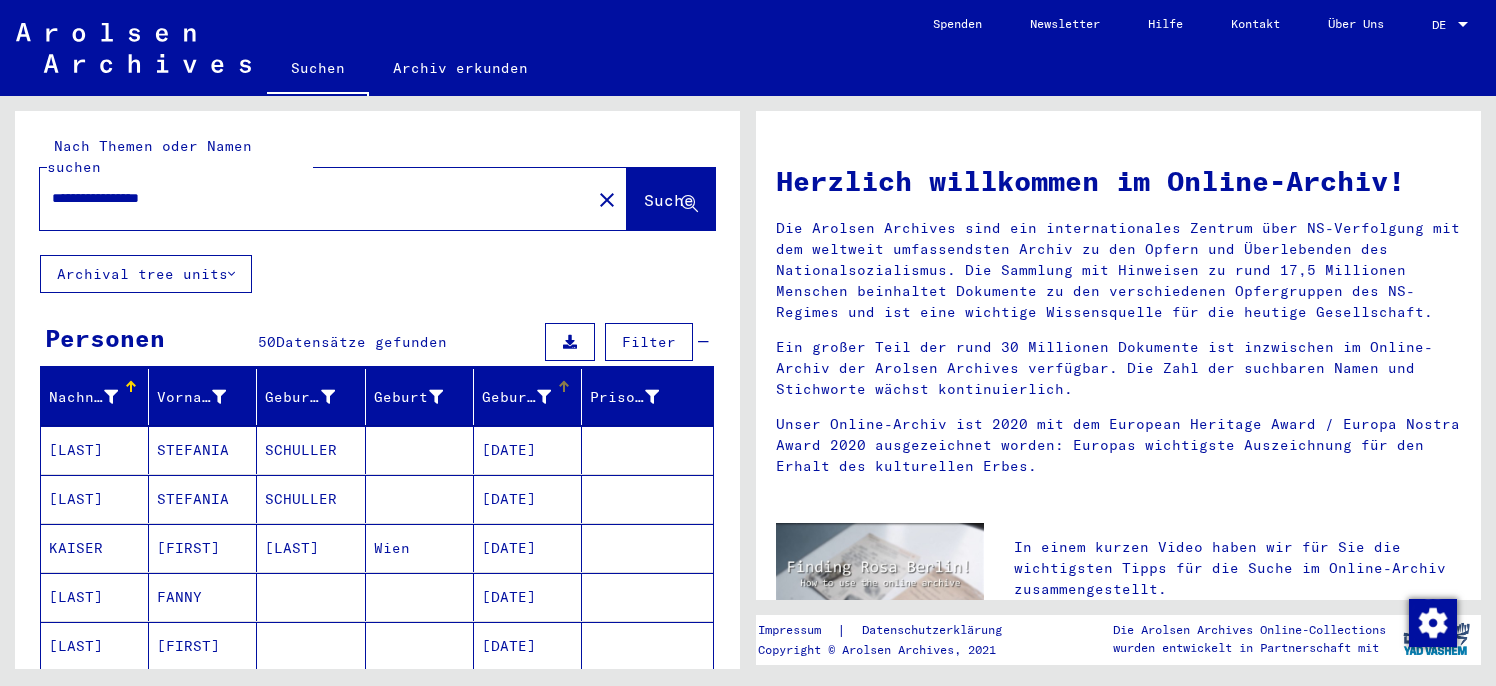 click on "Geburtsdatum" at bounding box center (516, 397) 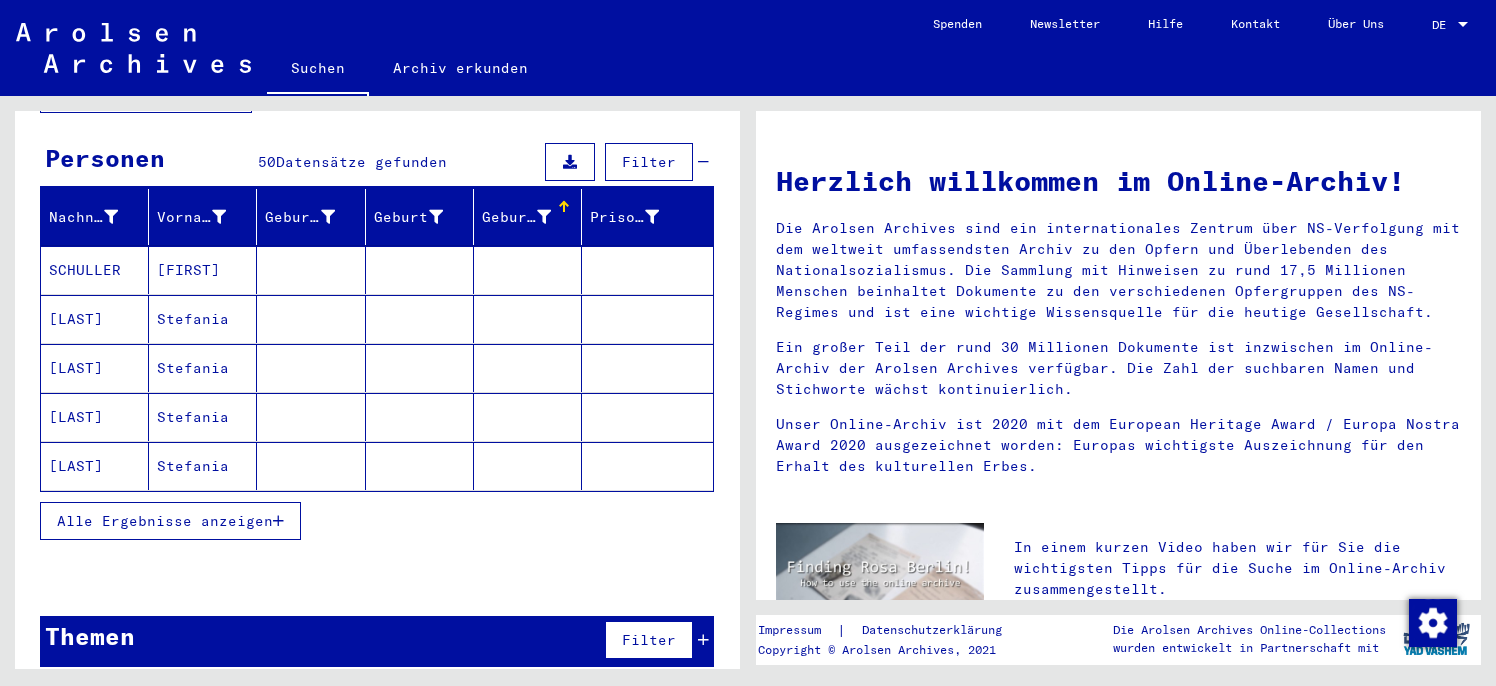 scroll, scrollTop: 179, scrollLeft: 0, axis: vertical 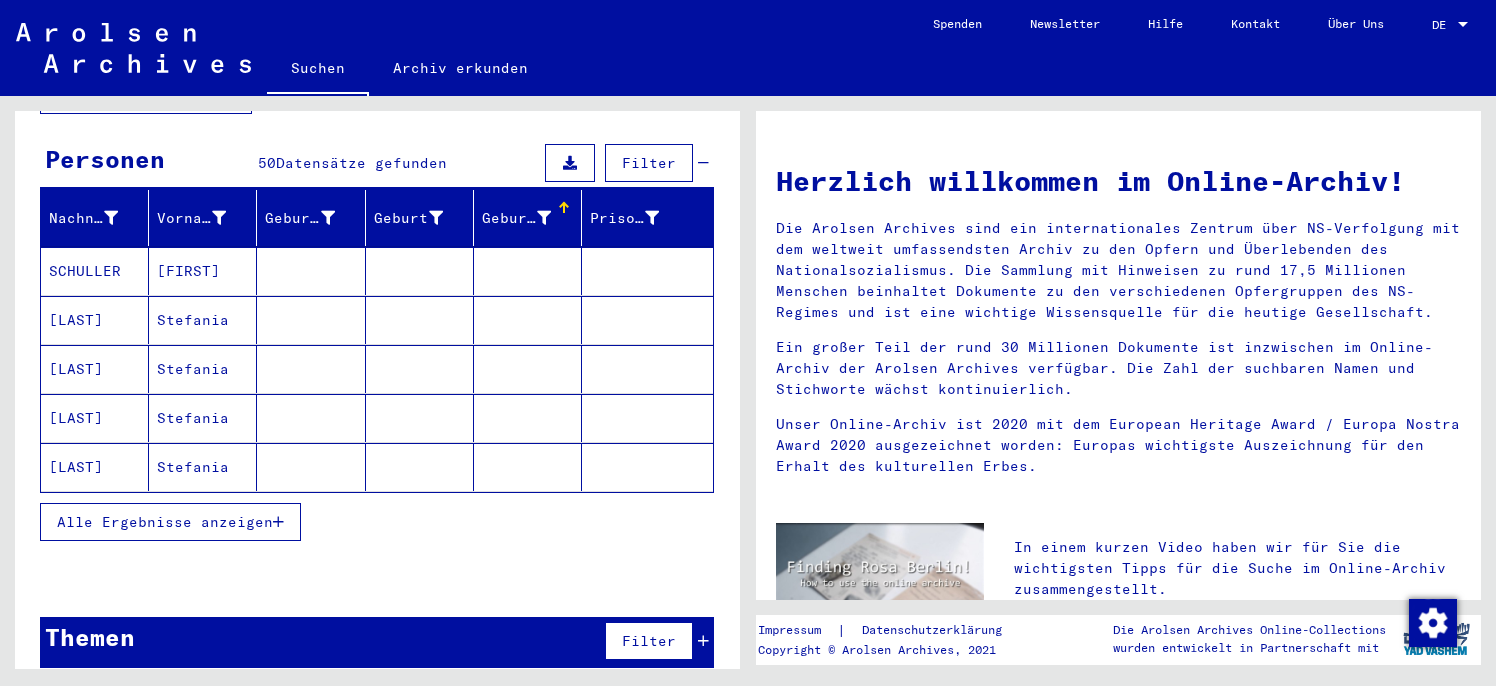 click on "Alle Ergebnisse anzeigen" at bounding box center (165, 522) 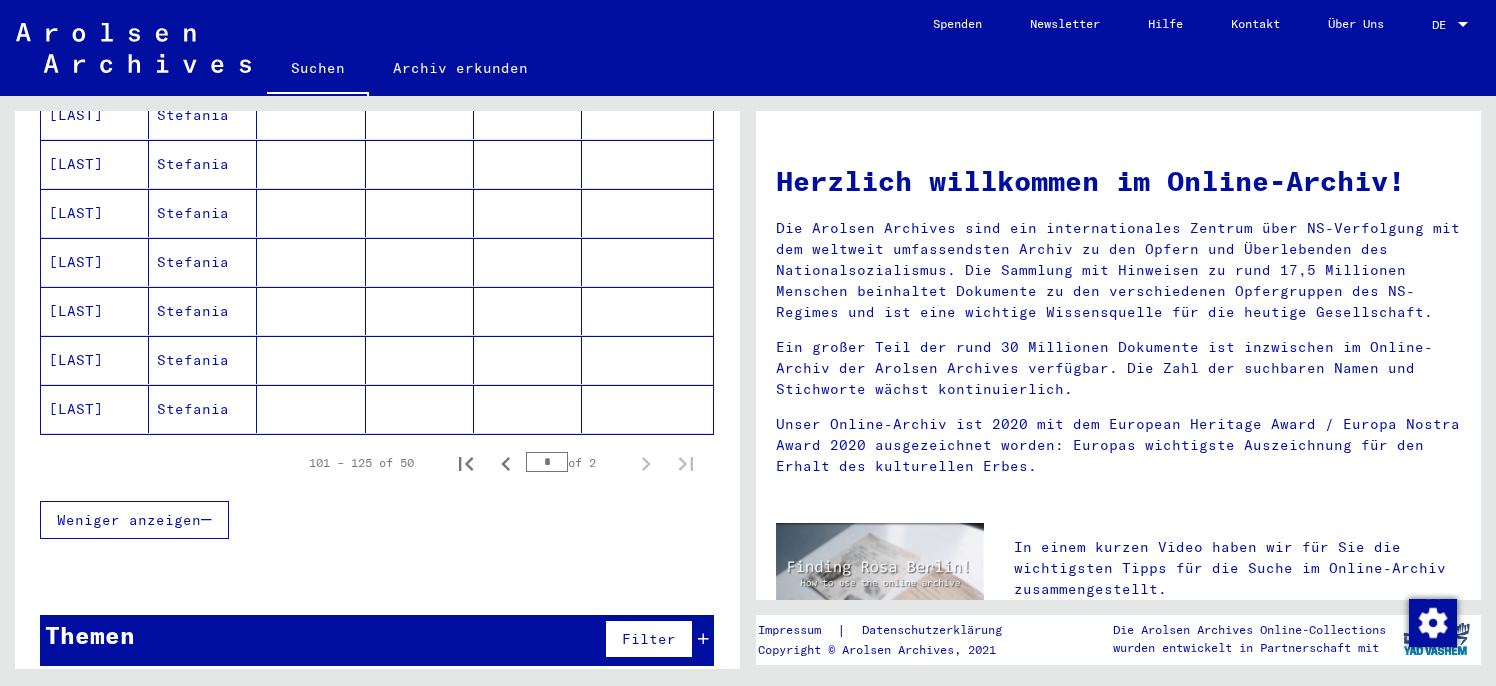 scroll, scrollTop: 1215, scrollLeft: 0, axis: vertical 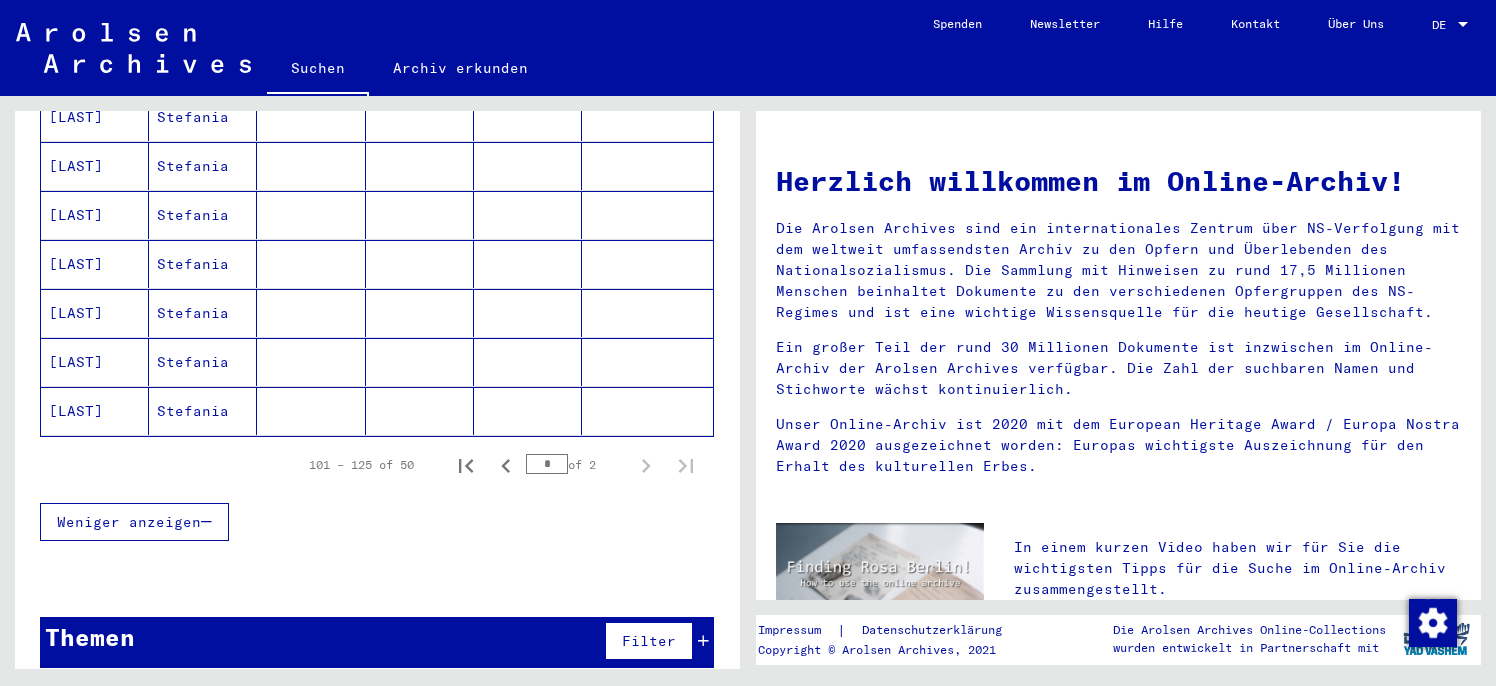 click on "*" at bounding box center (547, 464) 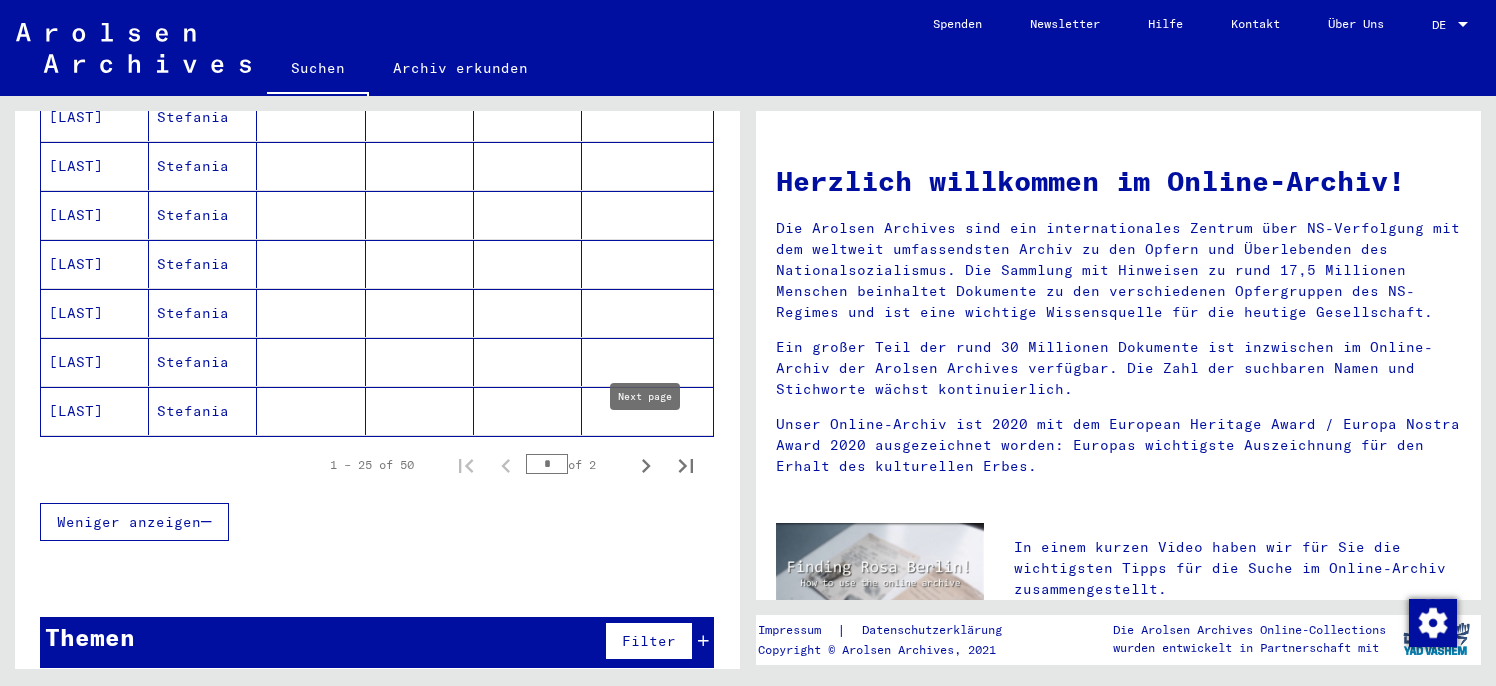 click 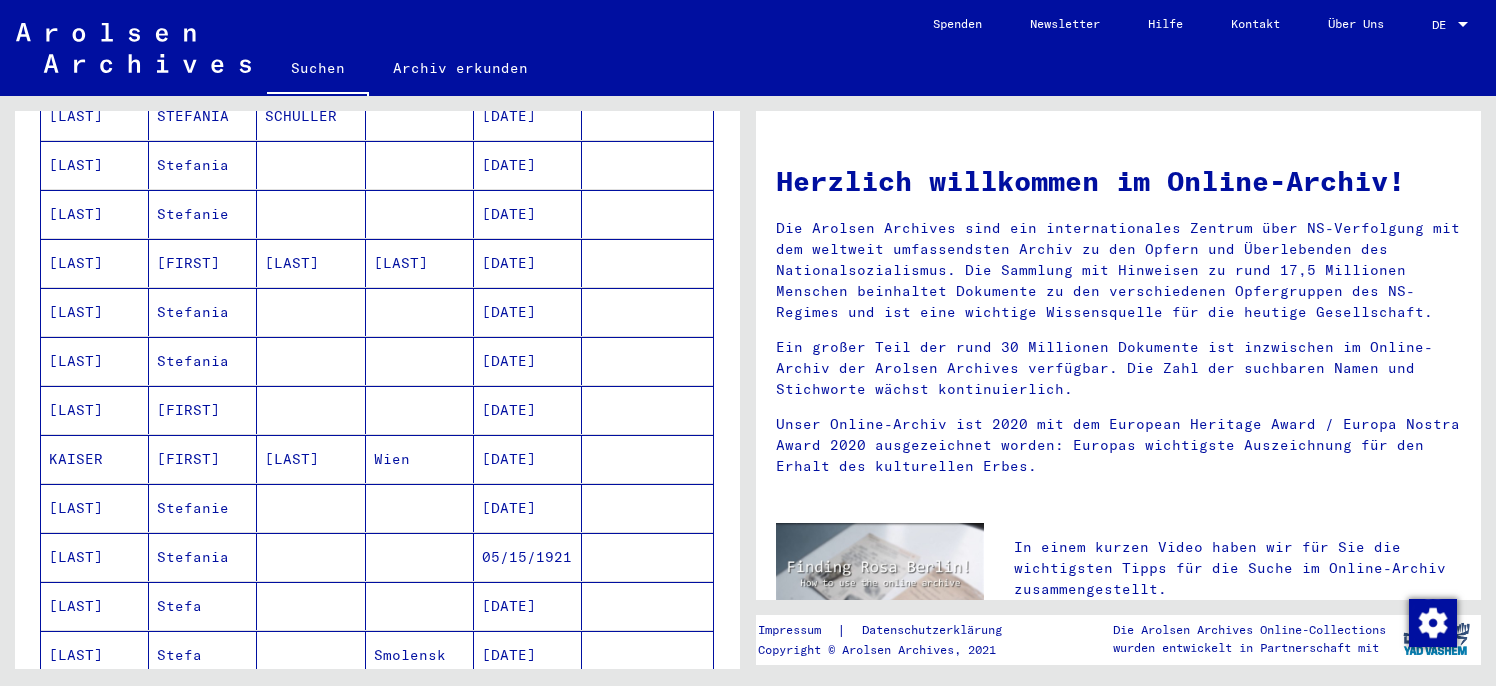 scroll, scrollTop: 782, scrollLeft: 0, axis: vertical 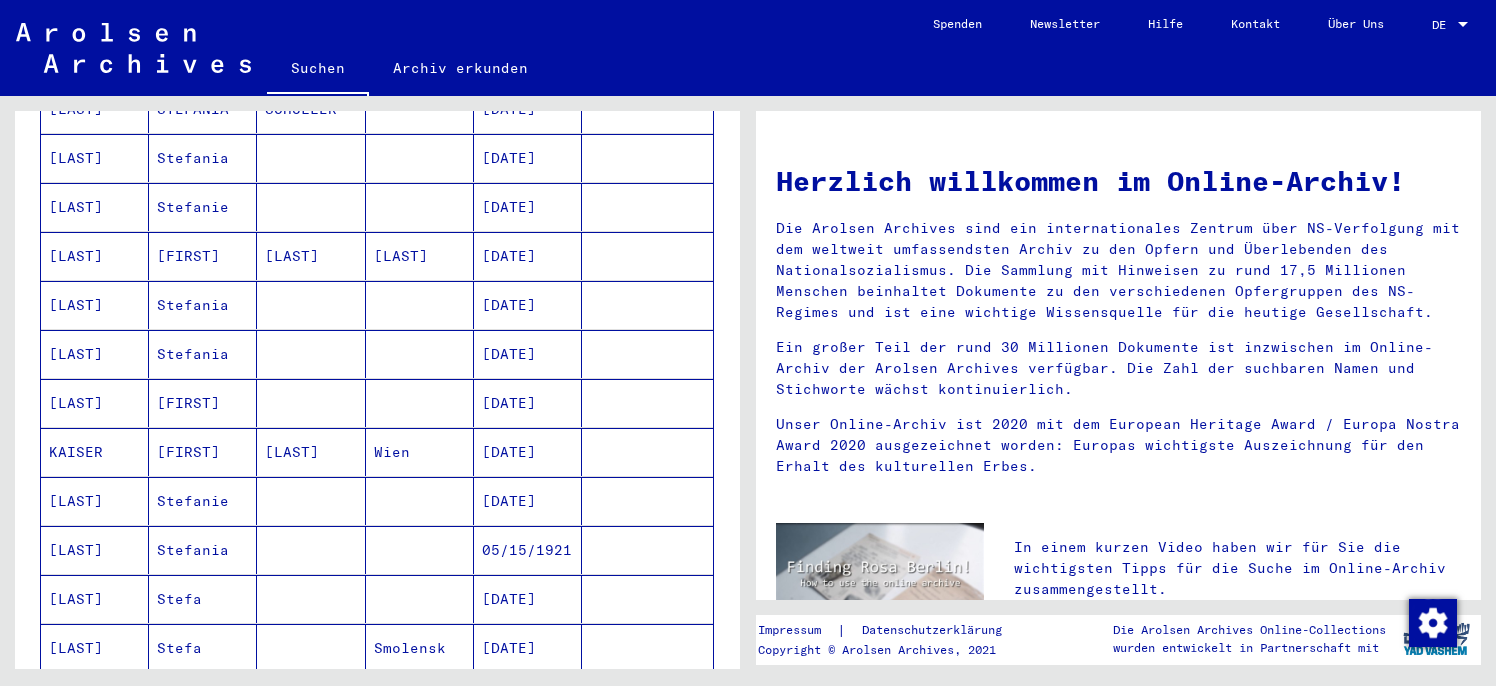 click on "[DATE]" at bounding box center (528, 452) 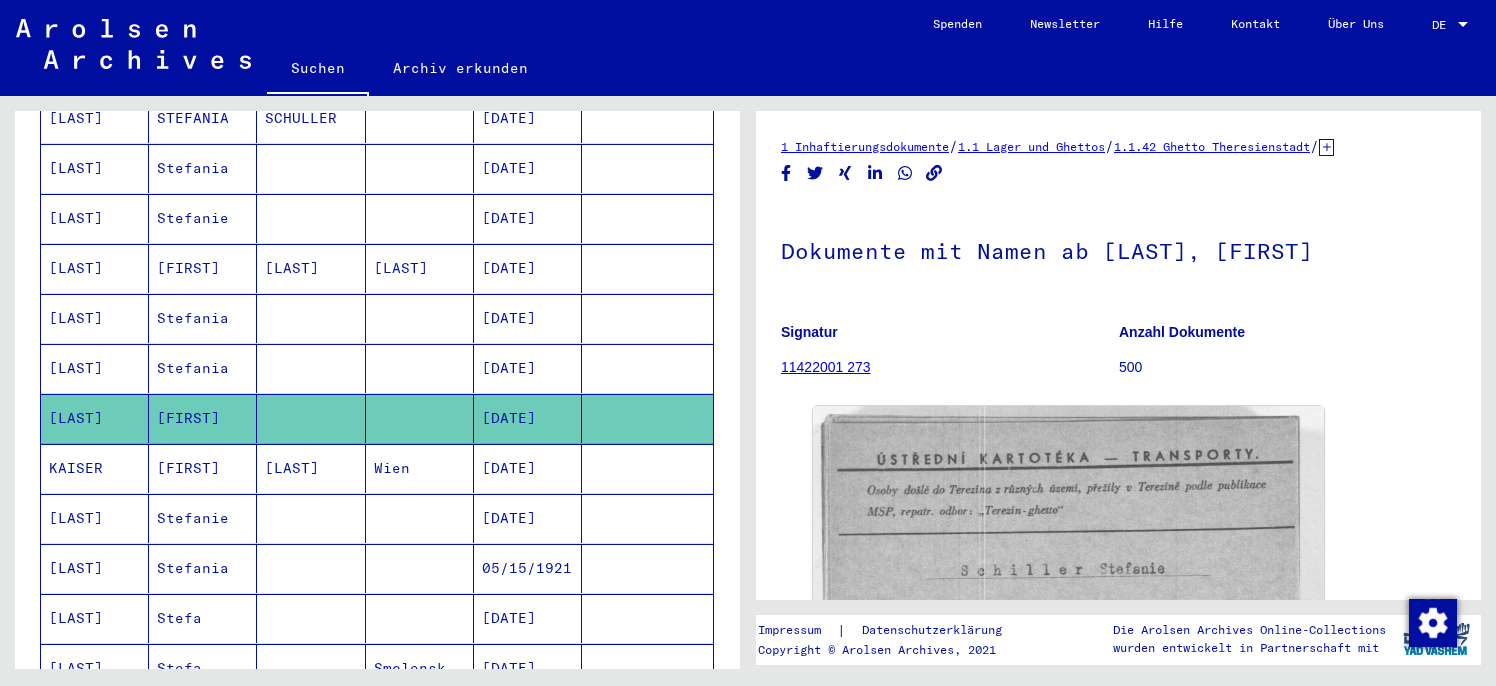 scroll, scrollTop: 0, scrollLeft: 0, axis: both 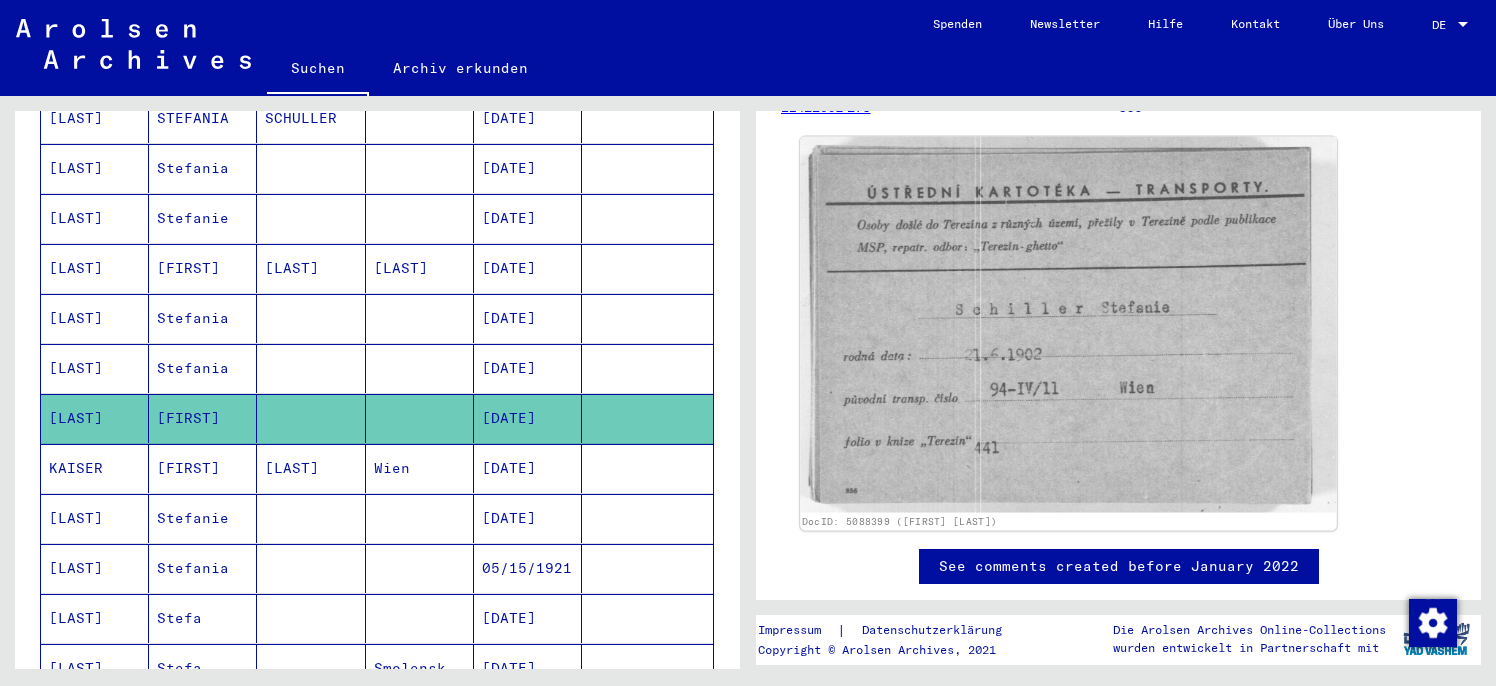 click 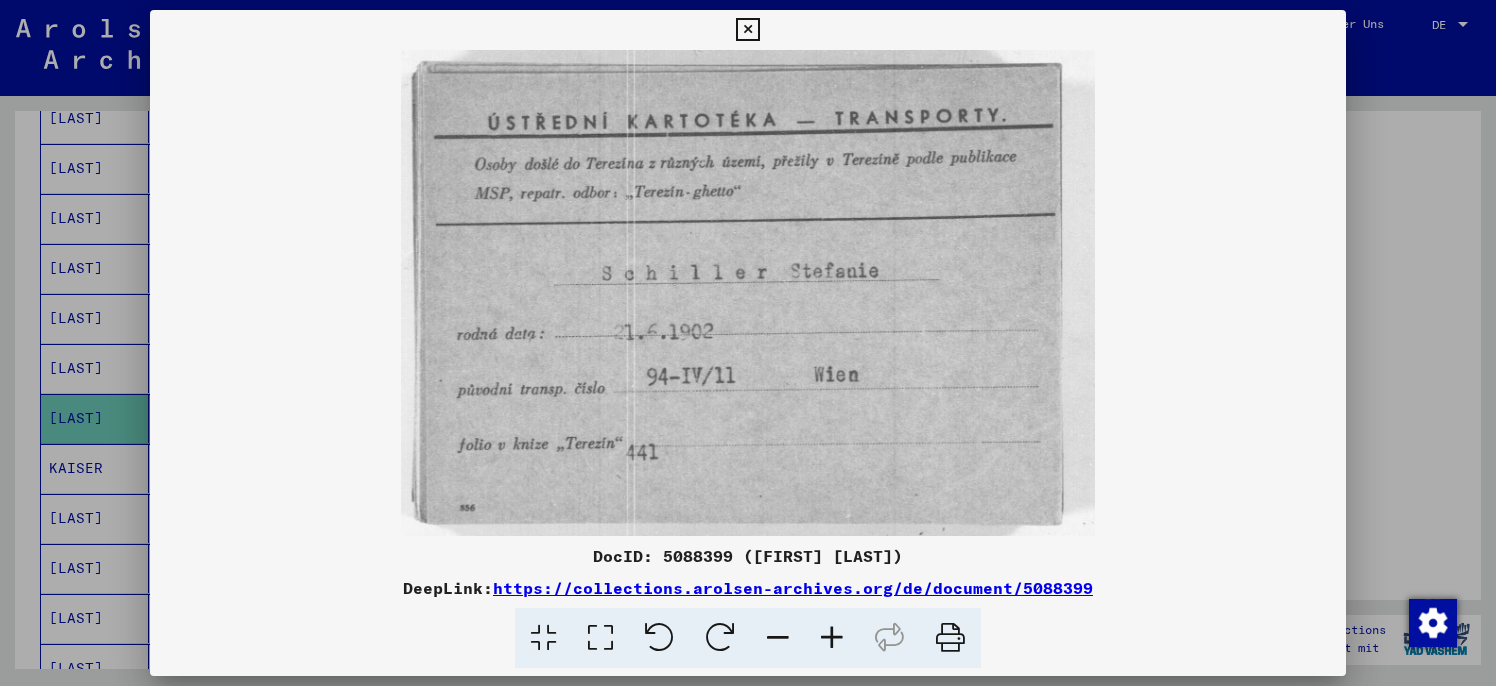 click at bounding box center [748, 343] 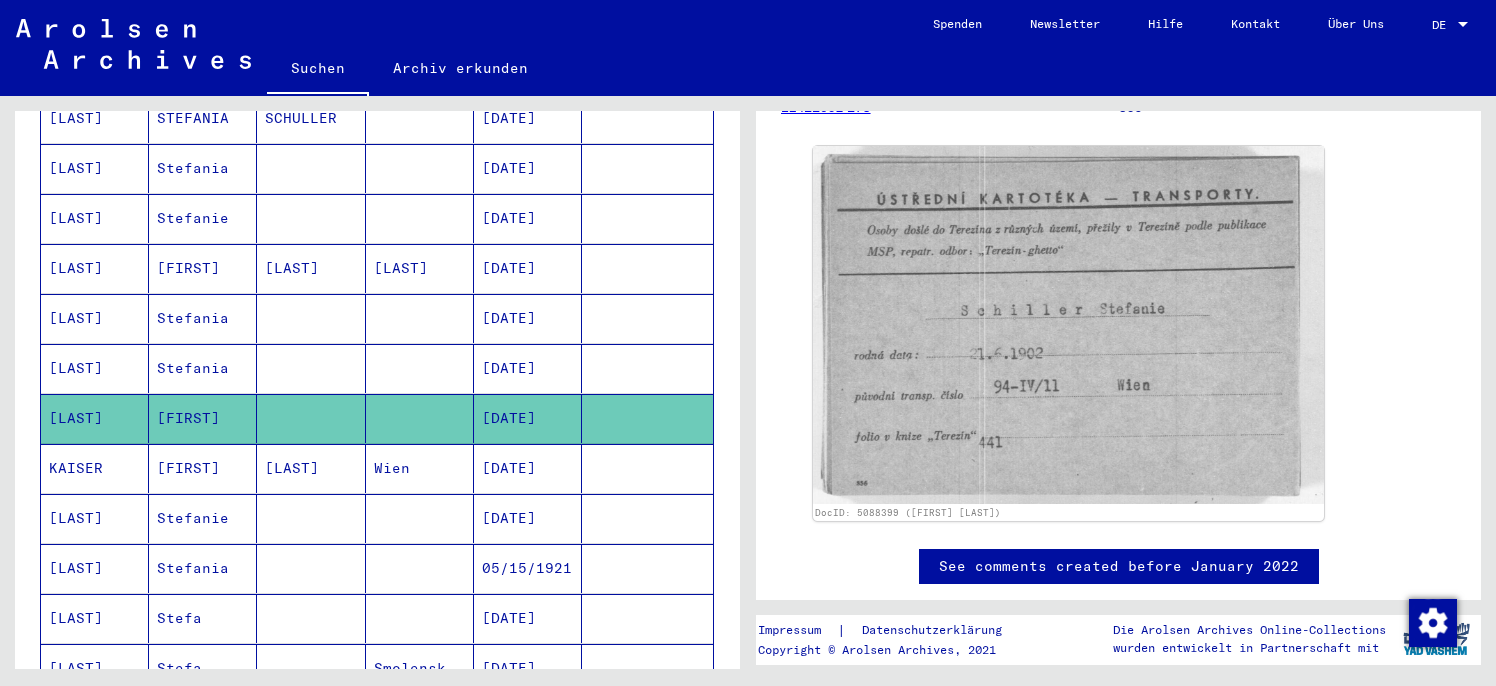 click on "[DATE]" at bounding box center (528, 518) 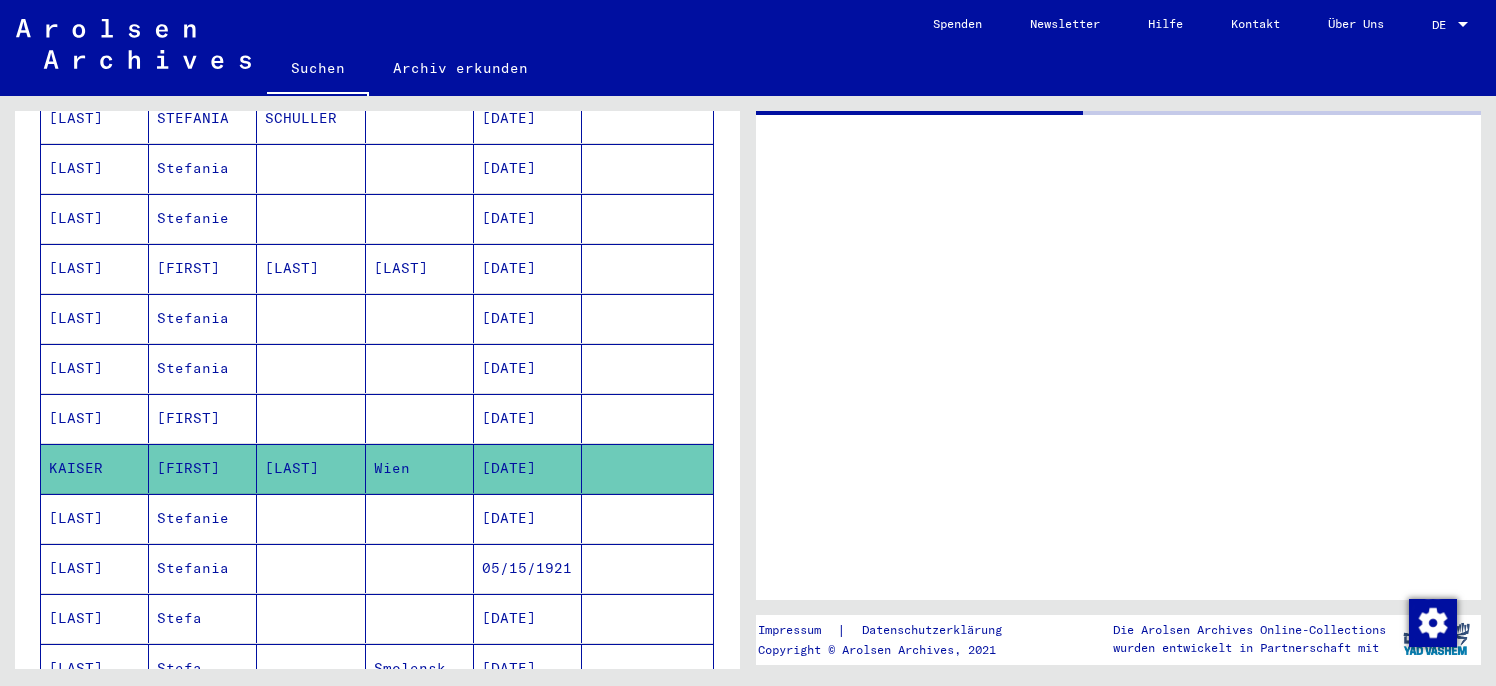 scroll, scrollTop: 0, scrollLeft: 0, axis: both 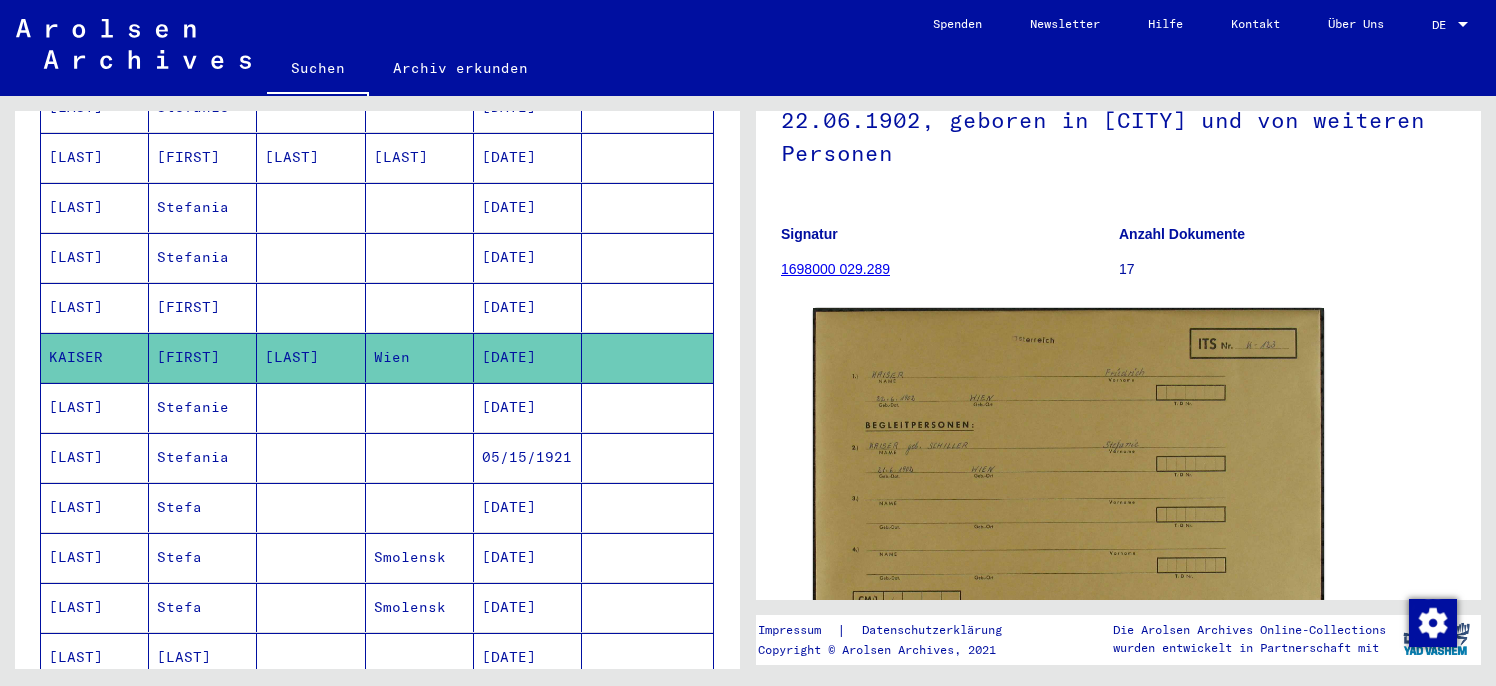 click on "[DATE]" at bounding box center [528, 457] 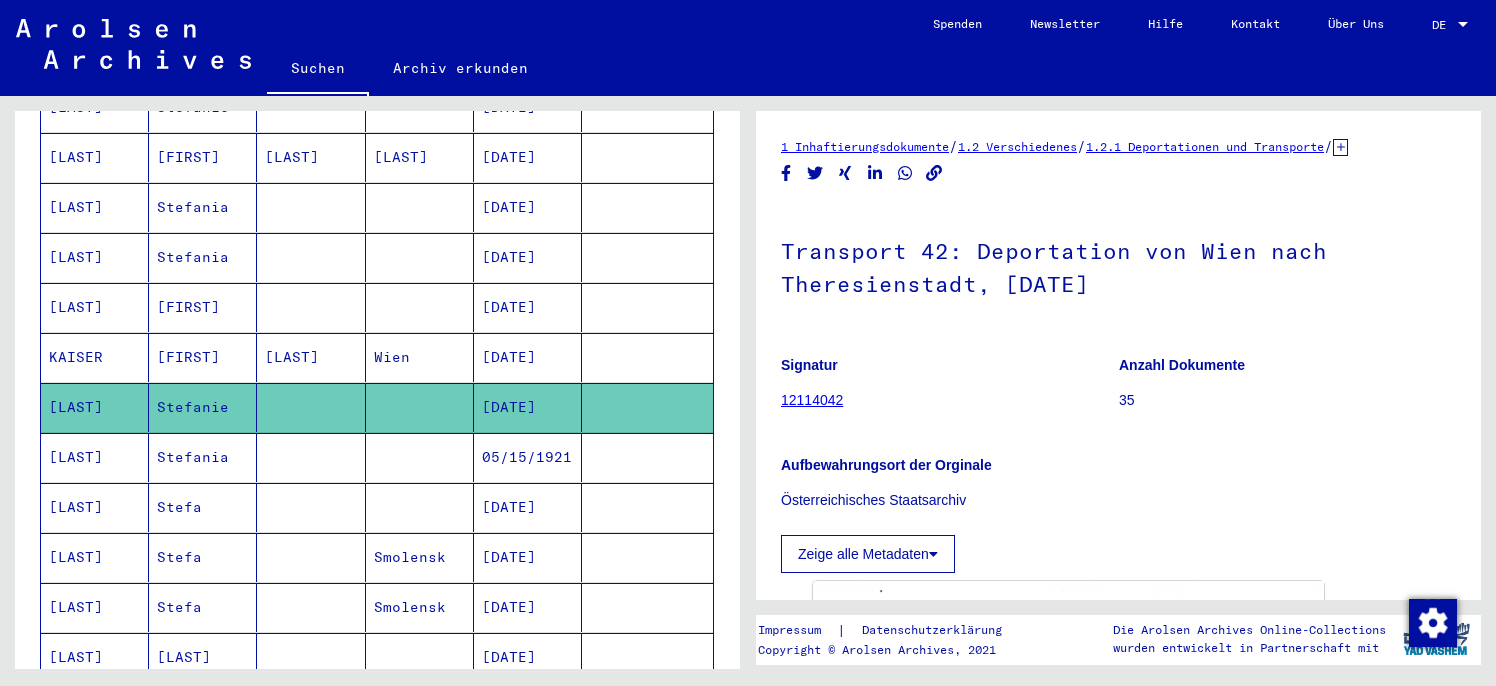 scroll, scrollTop: 0, scrollLeft: 0, axis: both 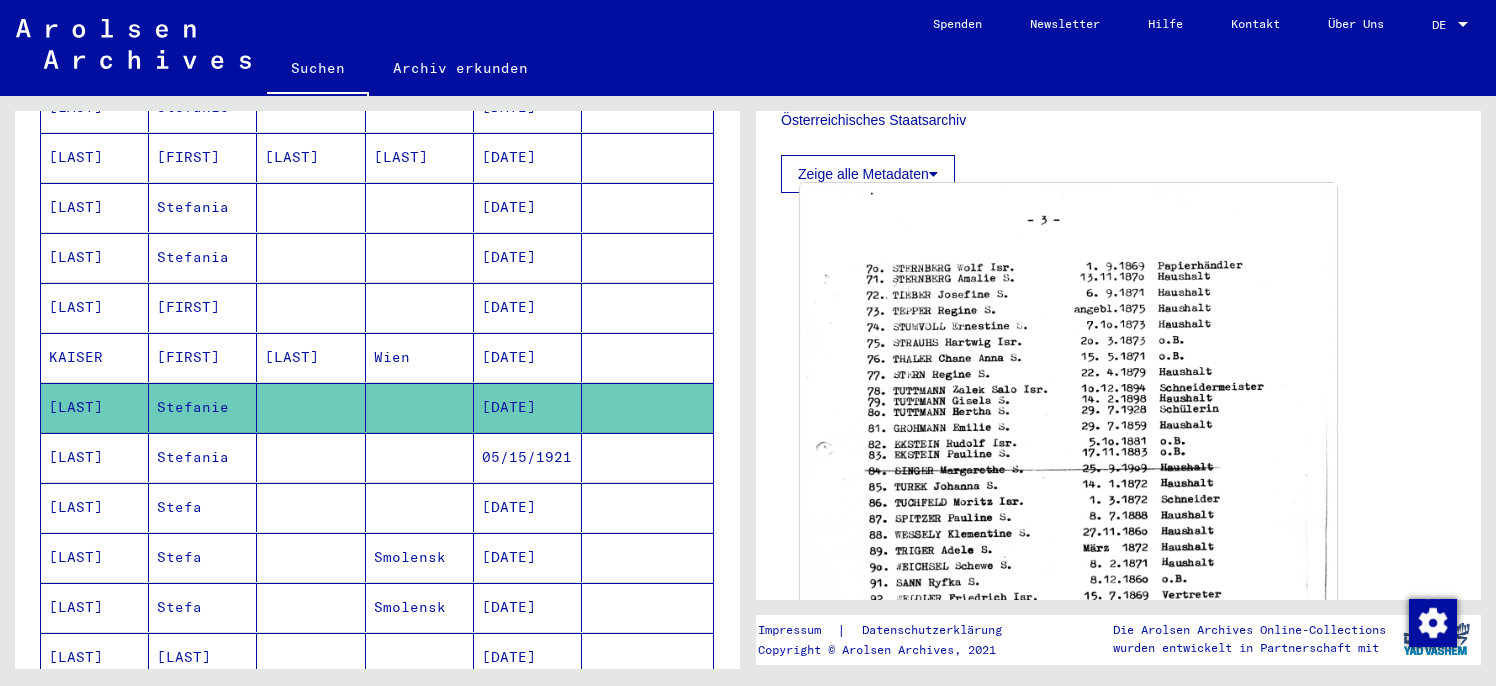 click 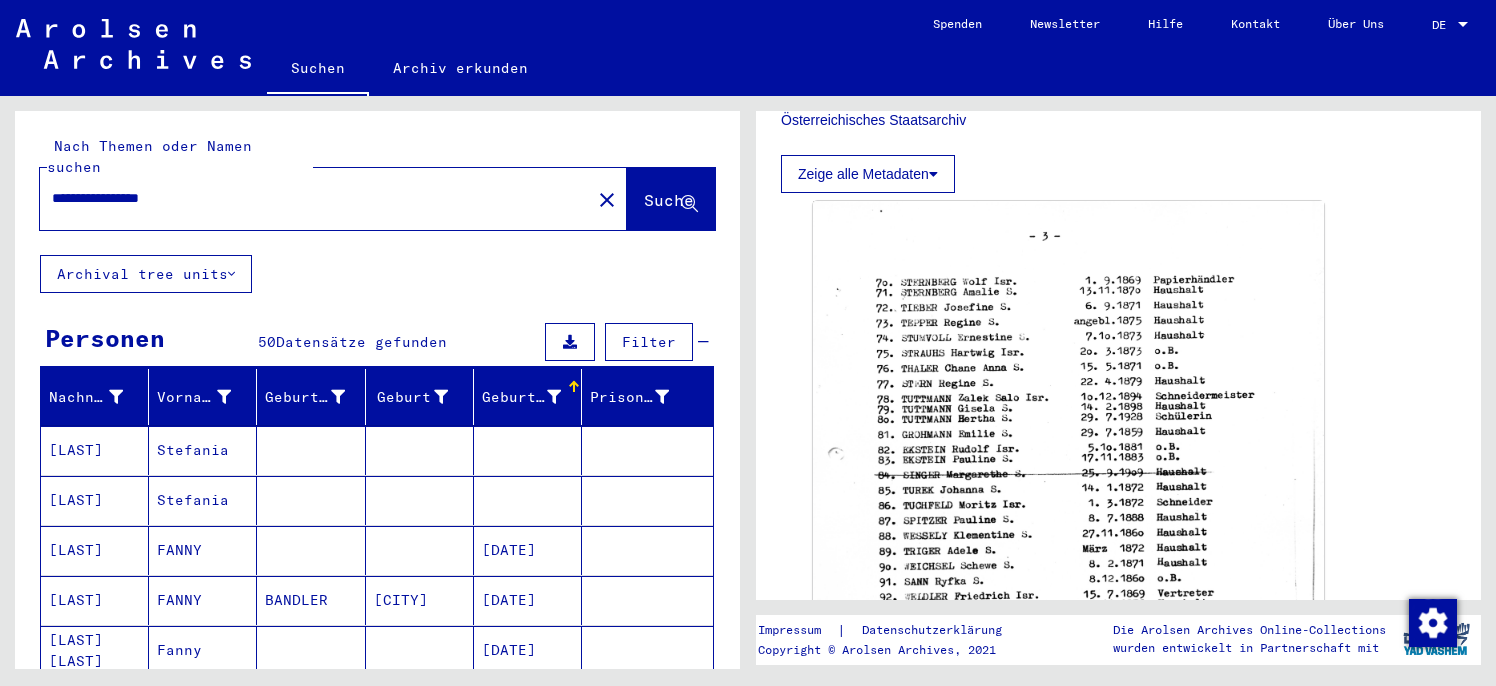 scroll, scrollTop: 0, scrollLeft: 0, axis: both 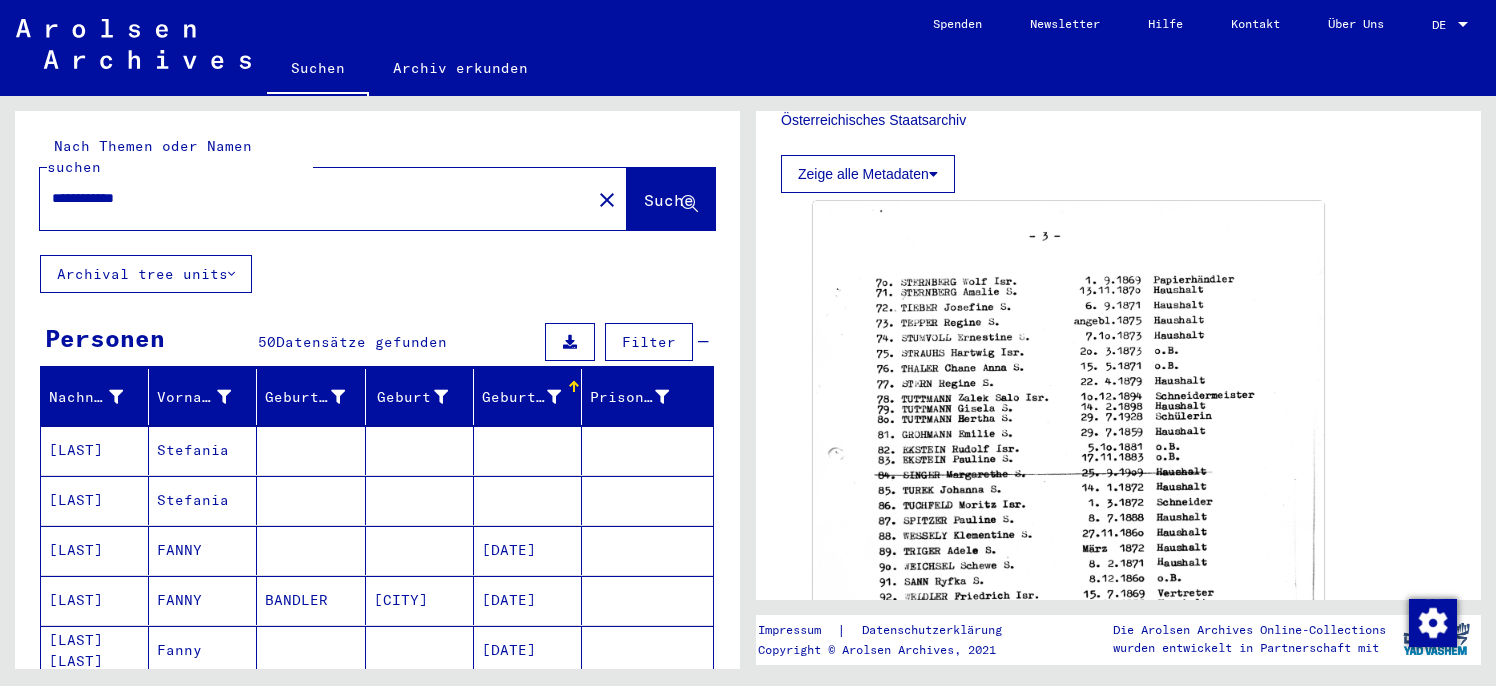 type on "**********" 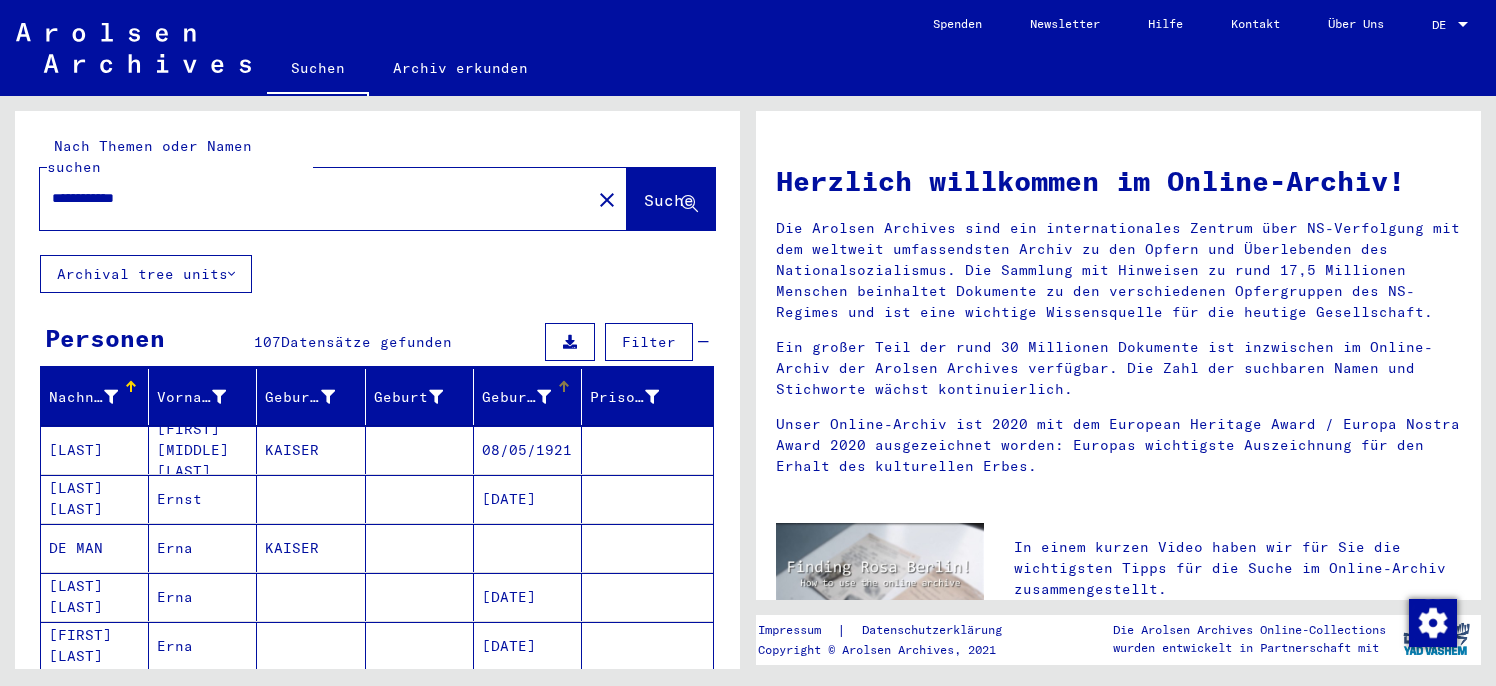 click on "Geburtsdatum" at bounding box center (531, 397) 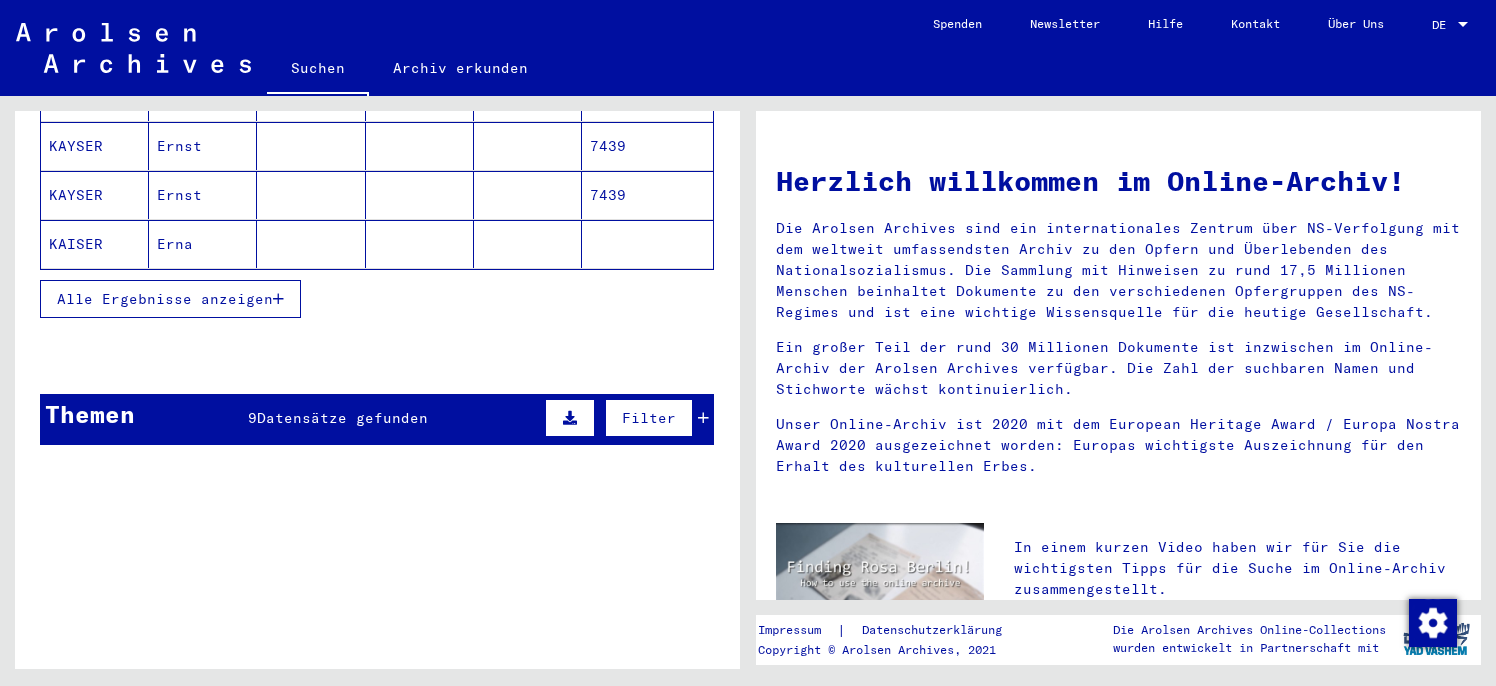 scroll, scrollTop: 309, scrollLeft: 0, axis: vertical 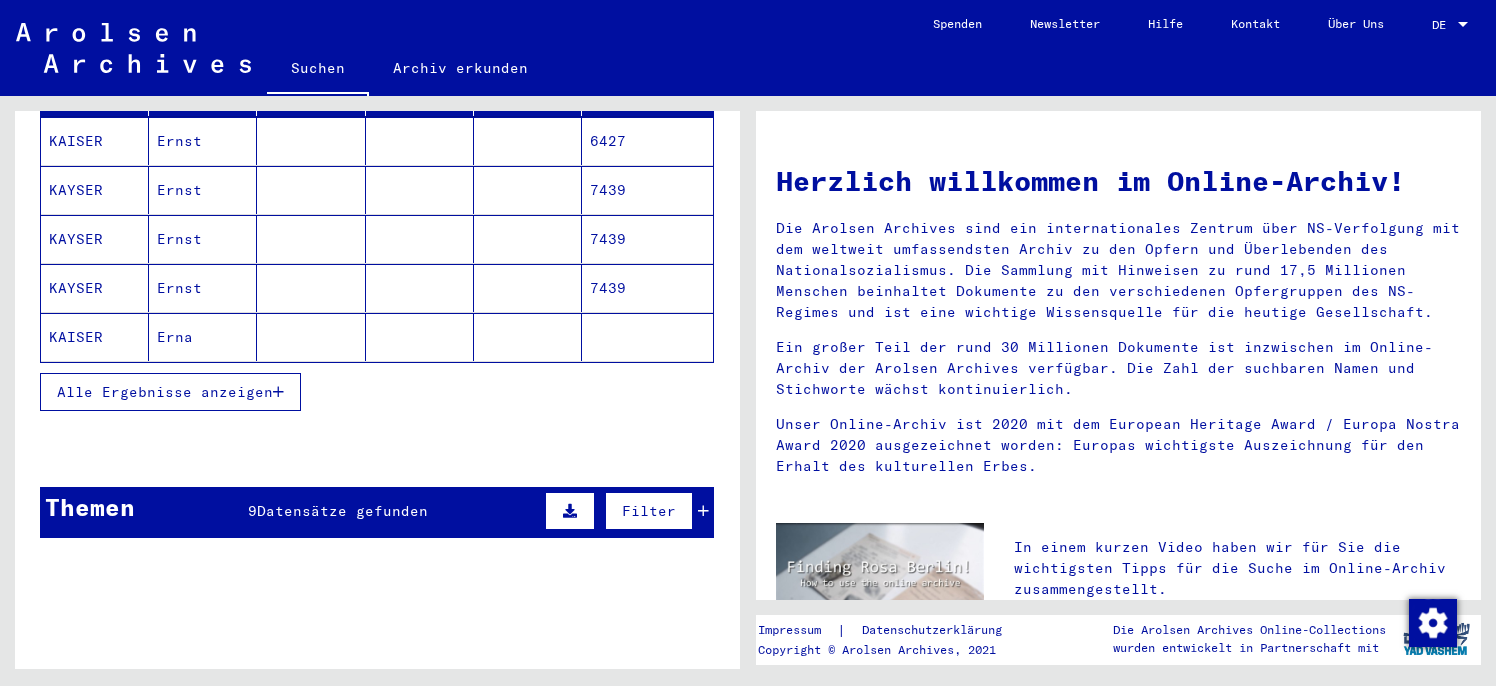 click on "Alle Ergebnisse anzeigen" at bounding box center (170, 392) 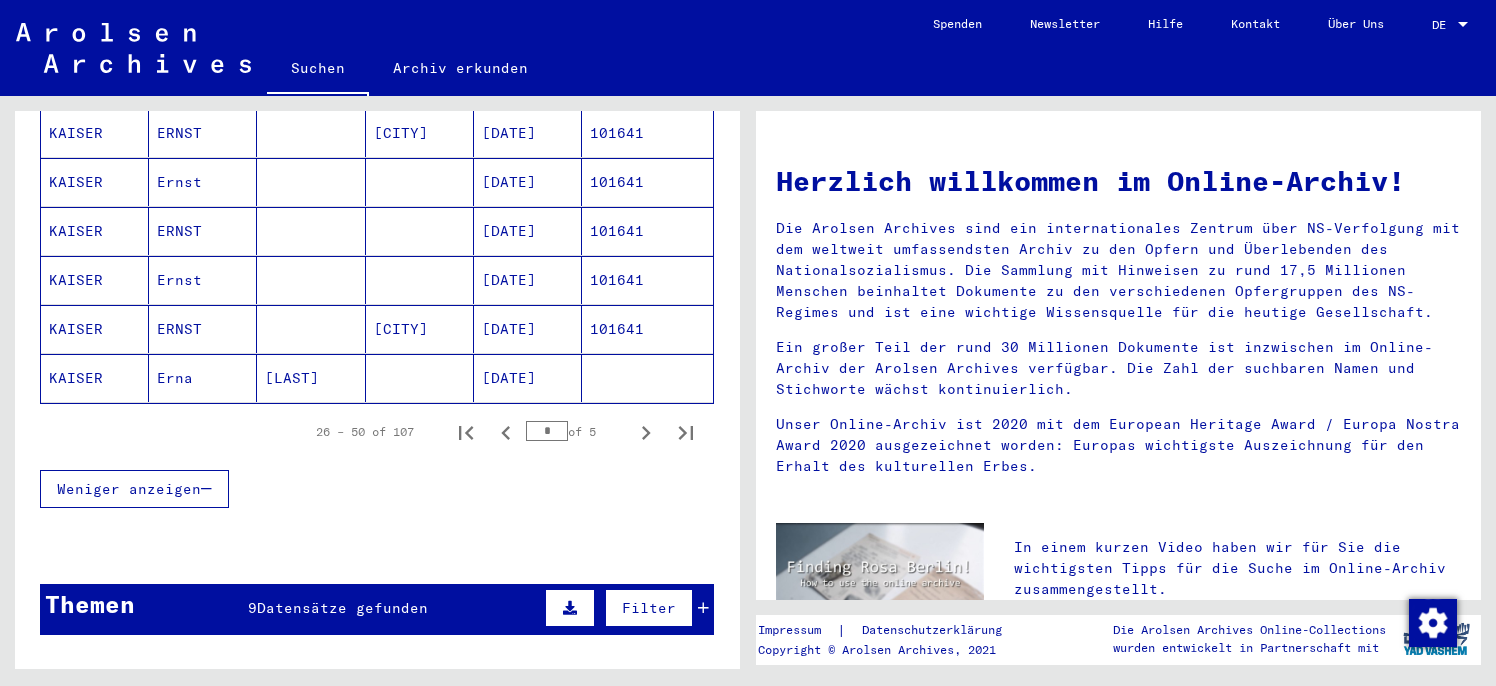 scroll, scrollTop: 1191, scrollLeft: 0, axis: vertical 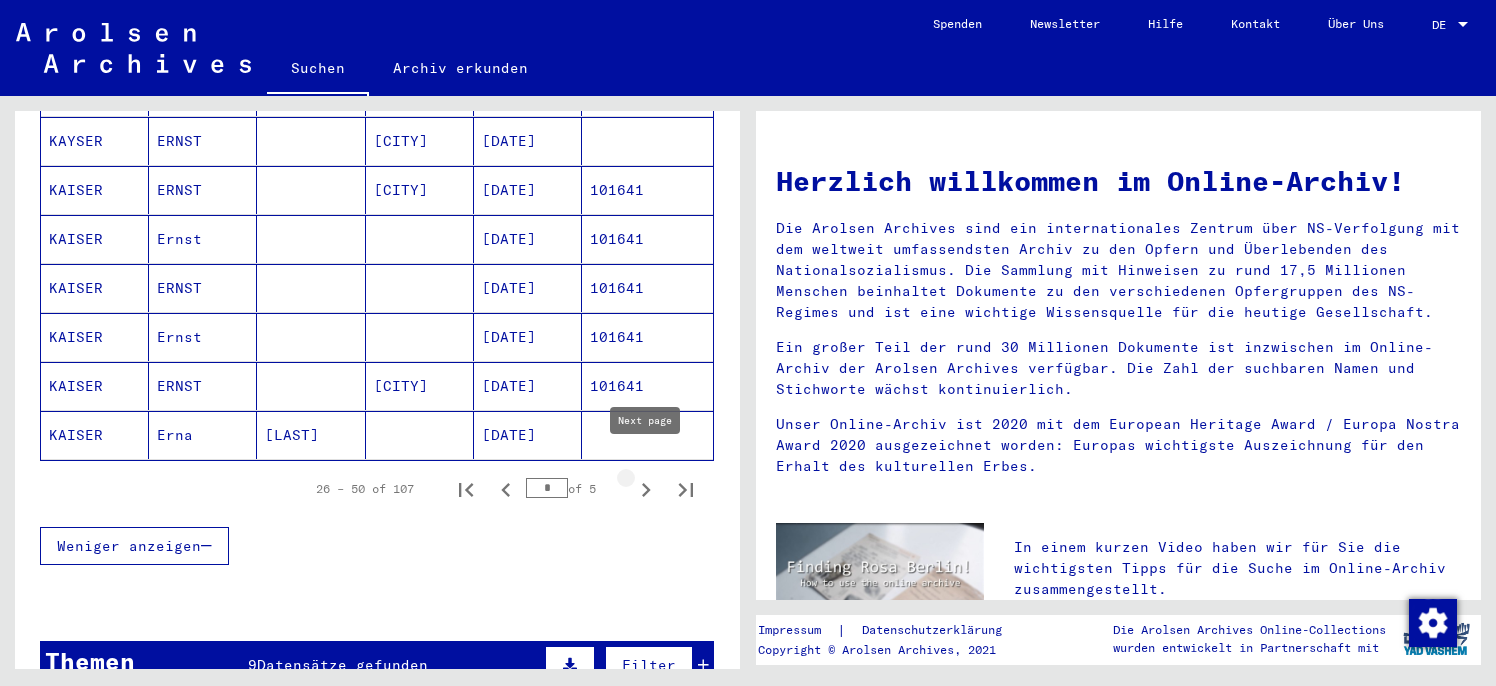 click 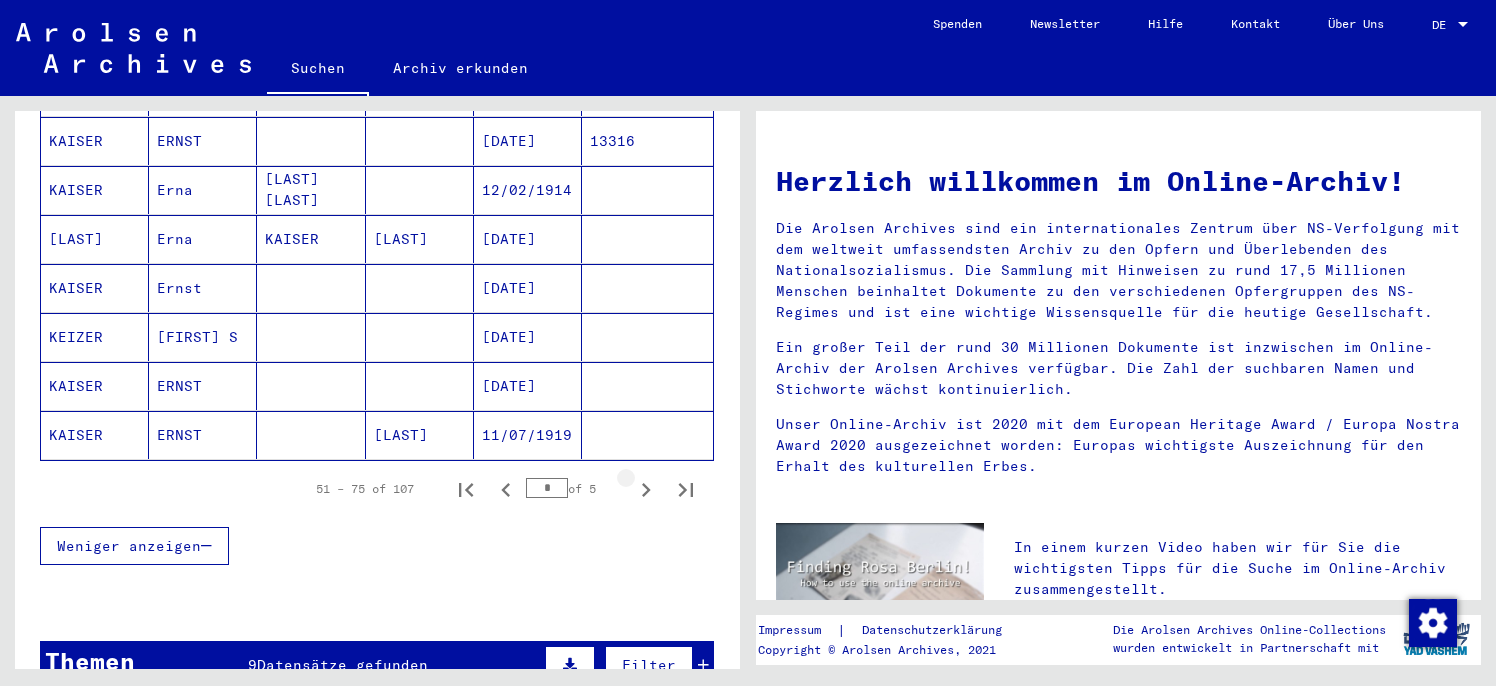 click 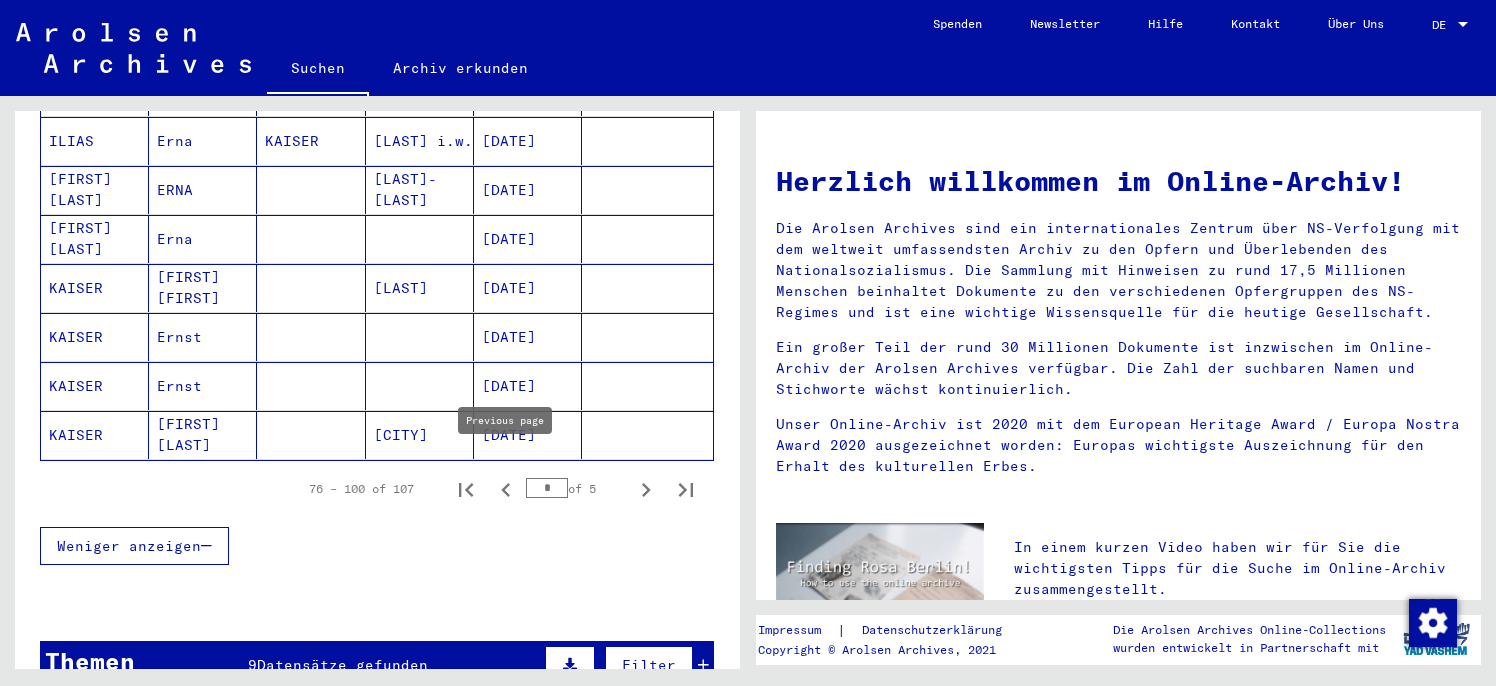 click 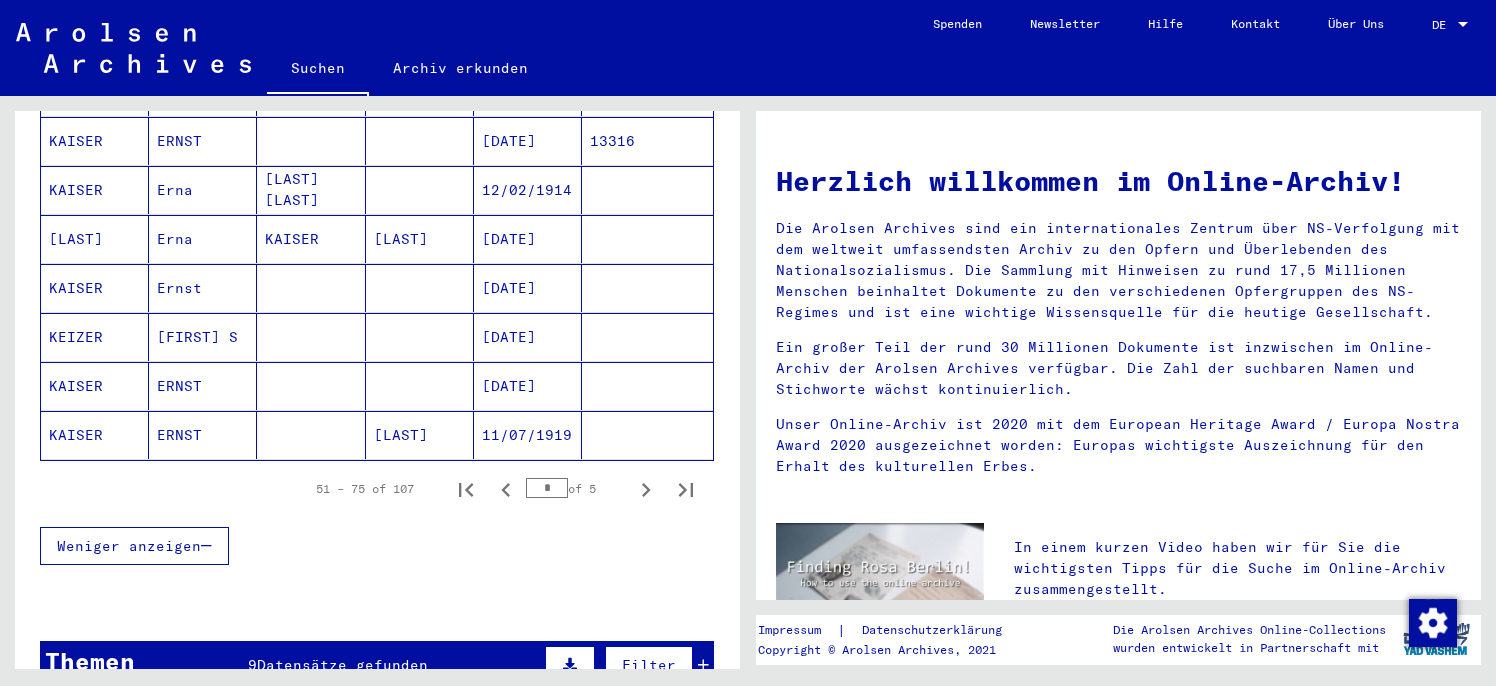click on "[DATE]" at bounding box center (528, 337) 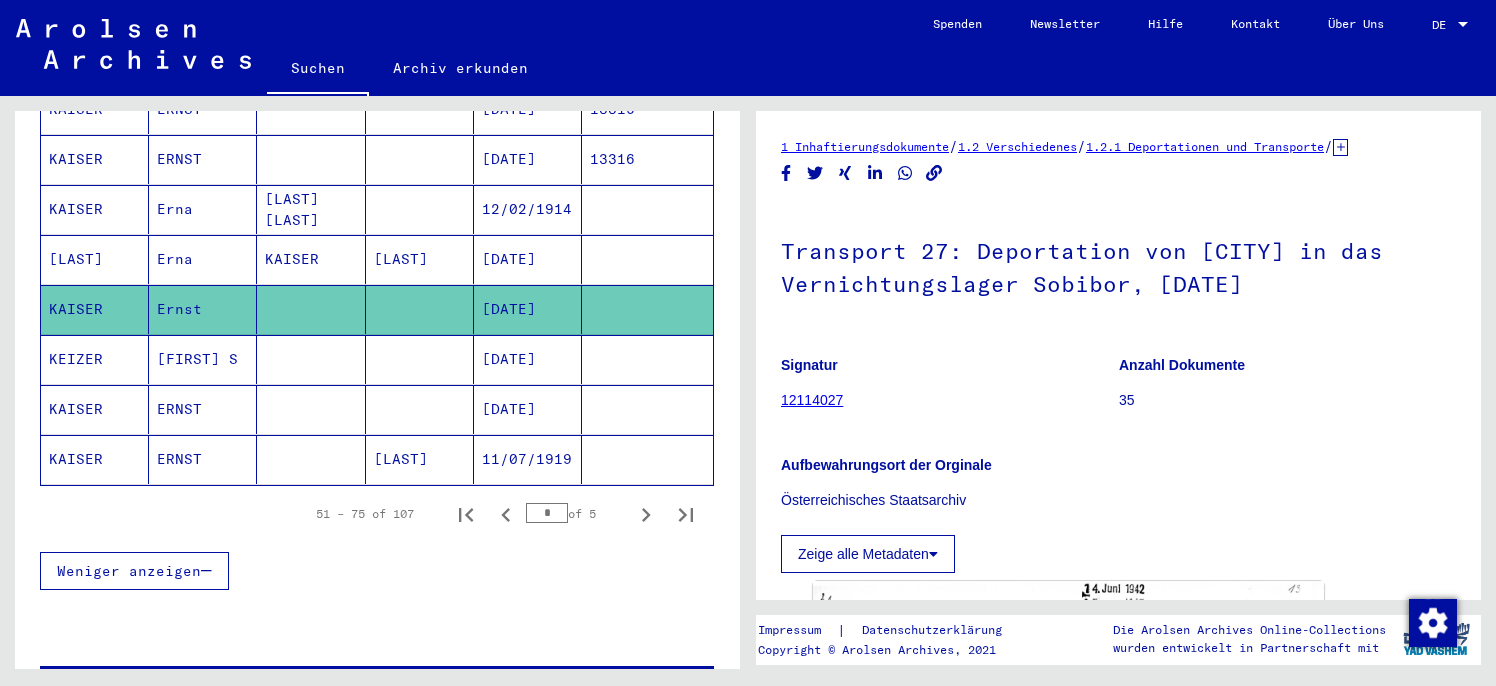 scroll, scrollTop: 0, scrollLeft: 0, axis: both 